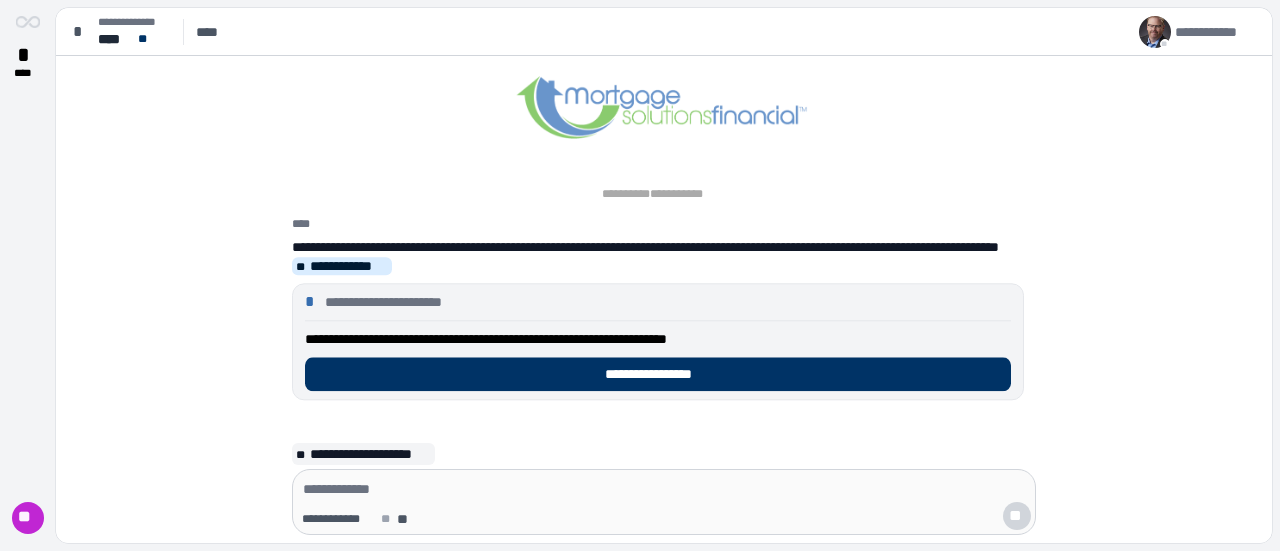 scroll, scrollTop: 0, scrollLeft: 0, axis: both 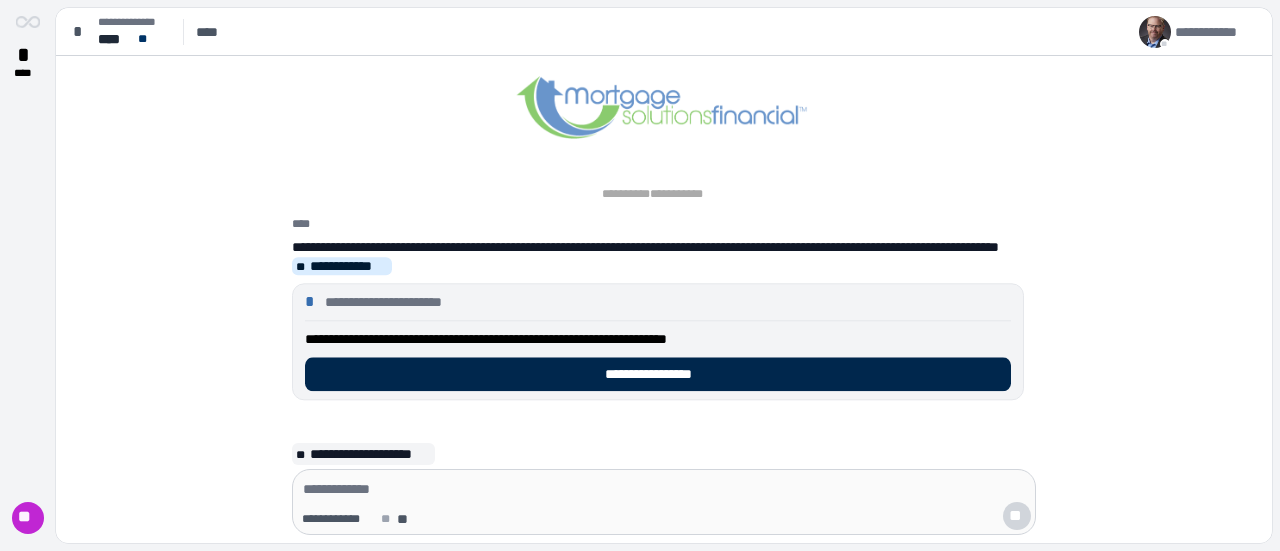 click on "**********" at bounding box center [658, 374] 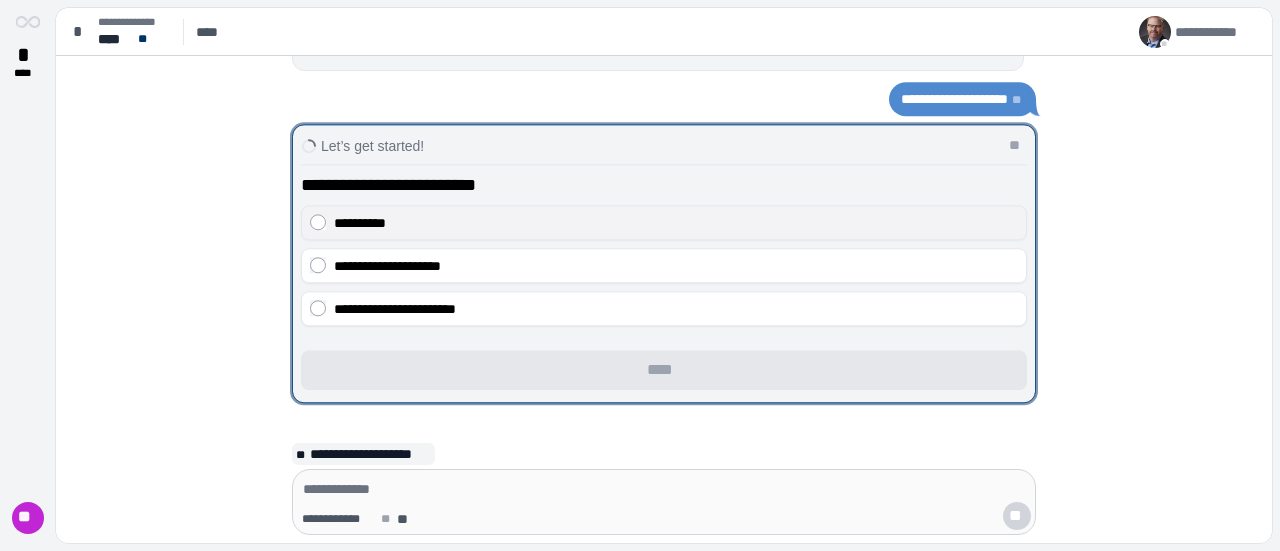 click on "**********" at bounding box center (664, 222) 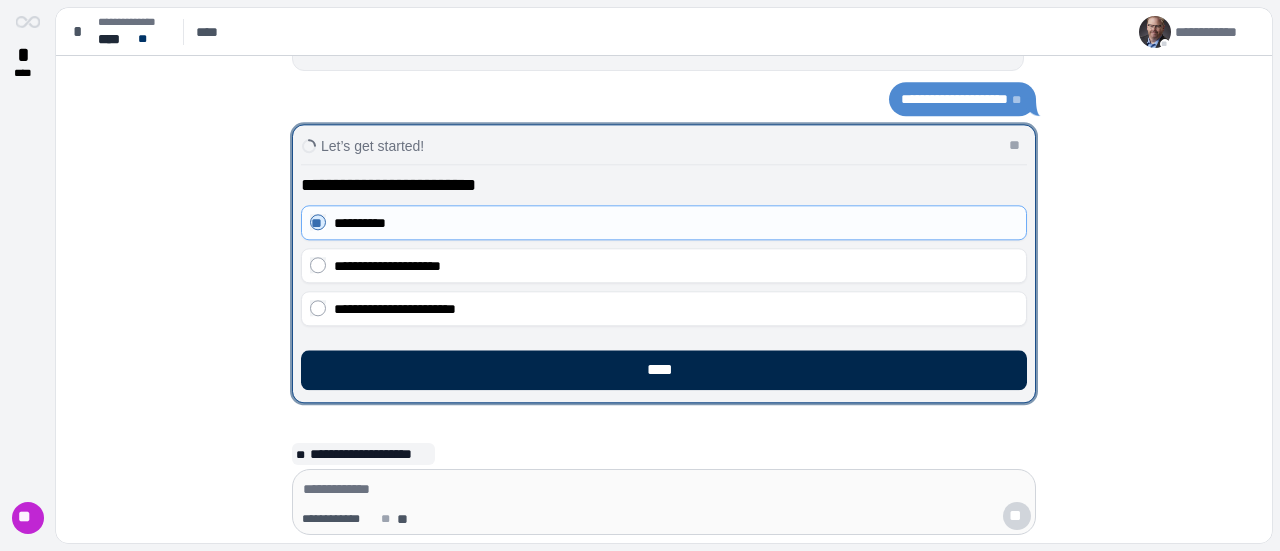 click on "****" at bounding box center (664, 370) 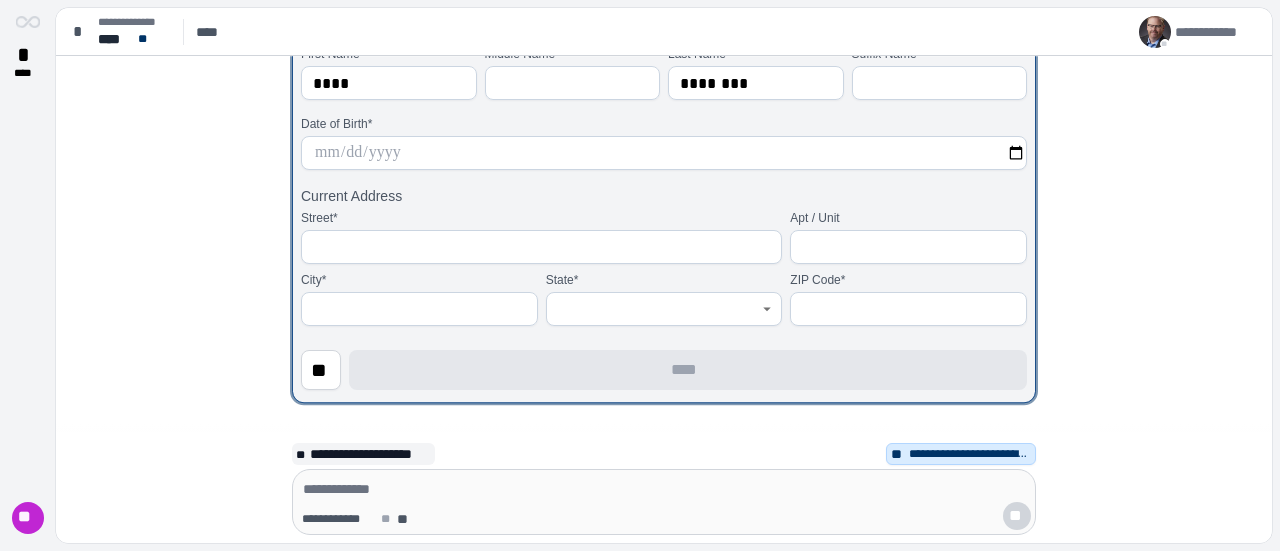 scroll, scrollTop: 200, scrollLeft: 0, axis: vertical 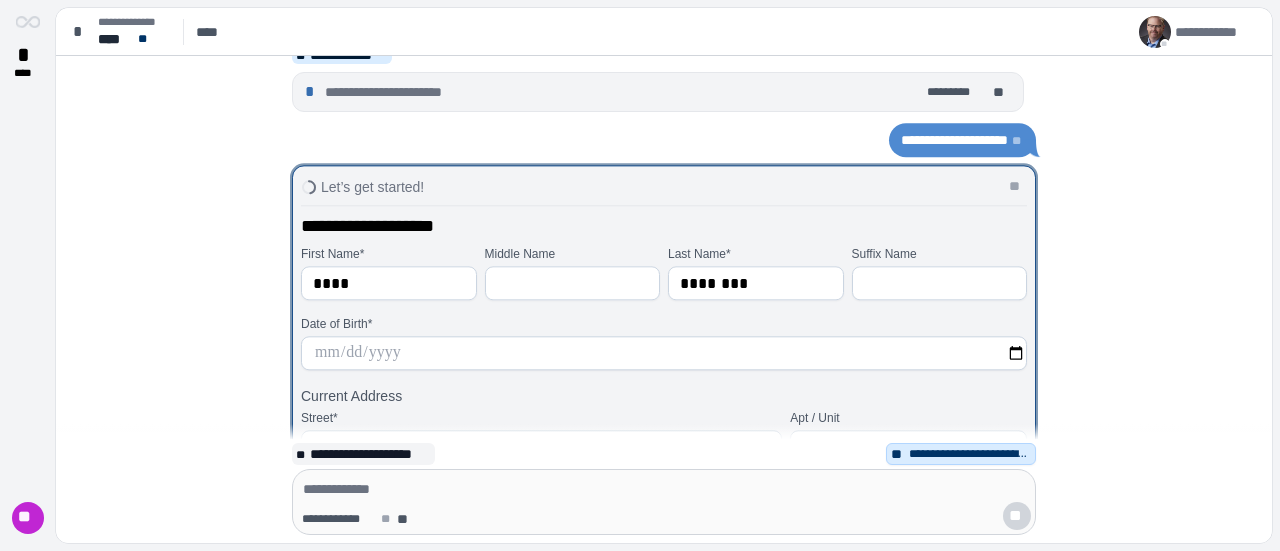 click at bounding box center (664, 353) 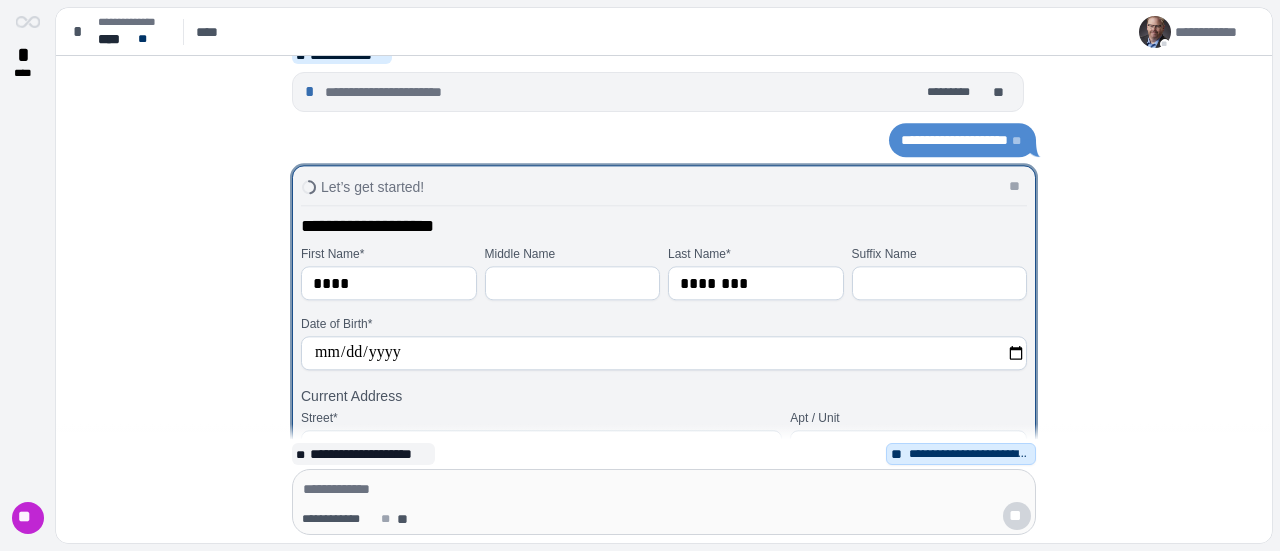 type on "**********" 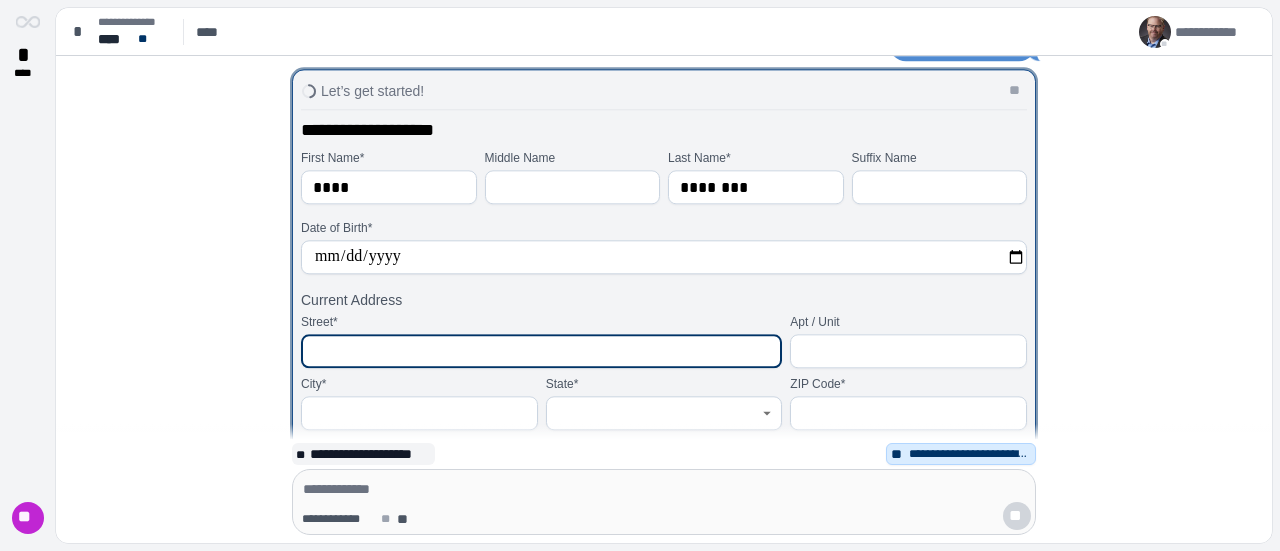 click at bounding box center (541, 351) 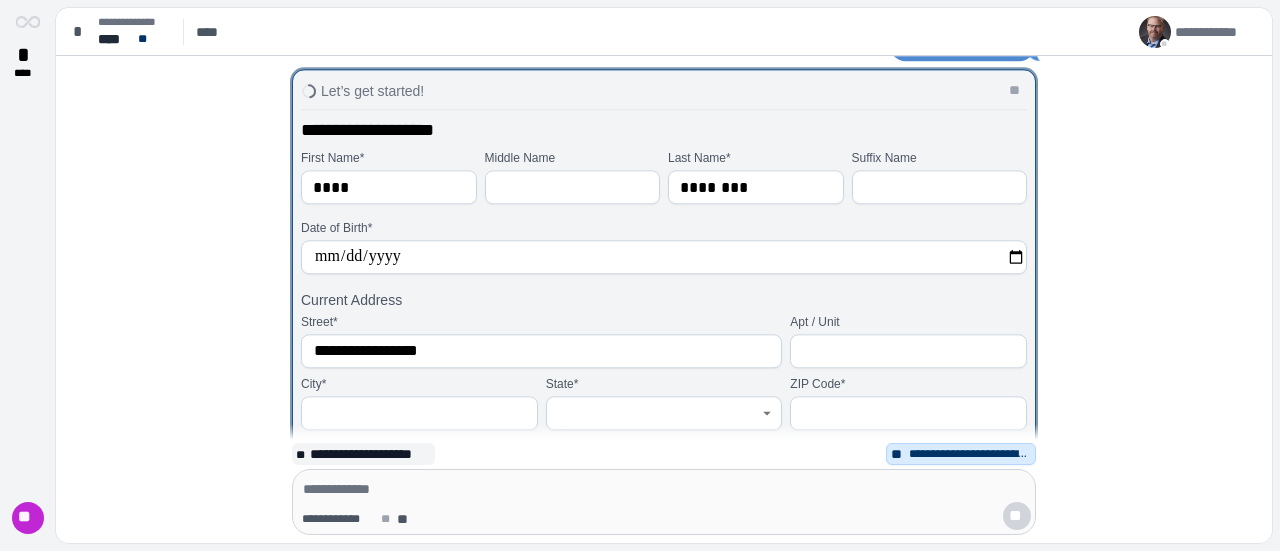 type on "**********" 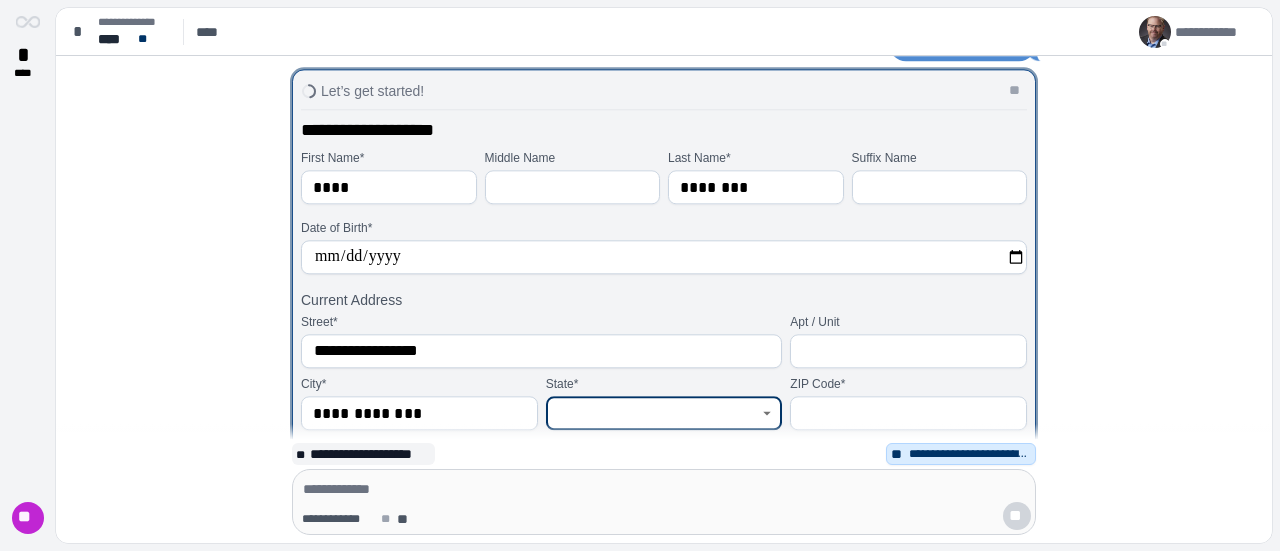 type on "**" 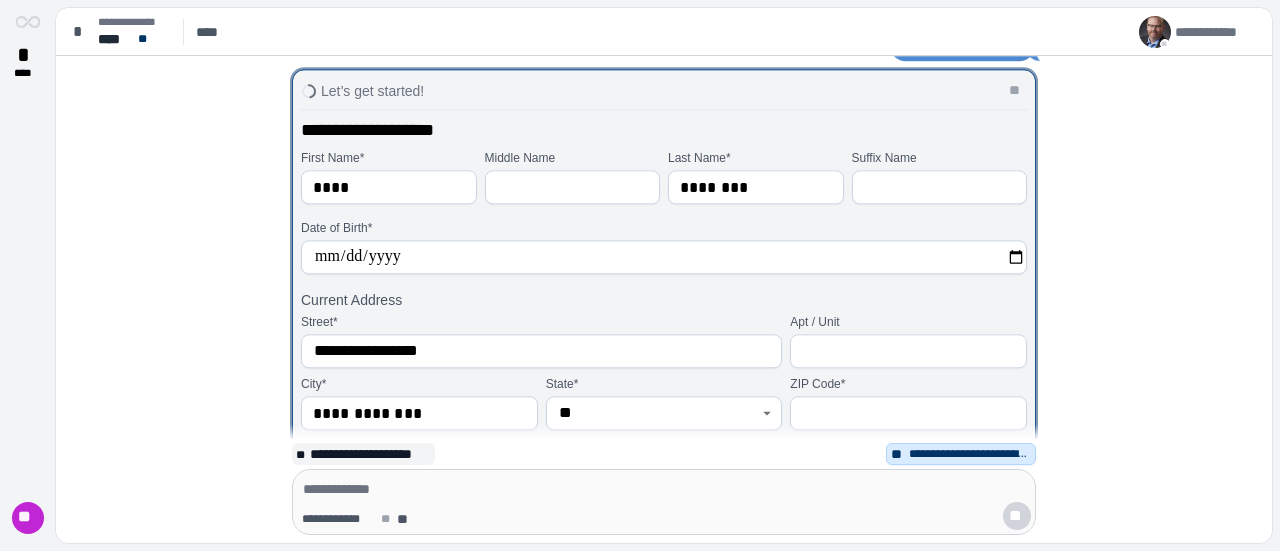 type on "*****" 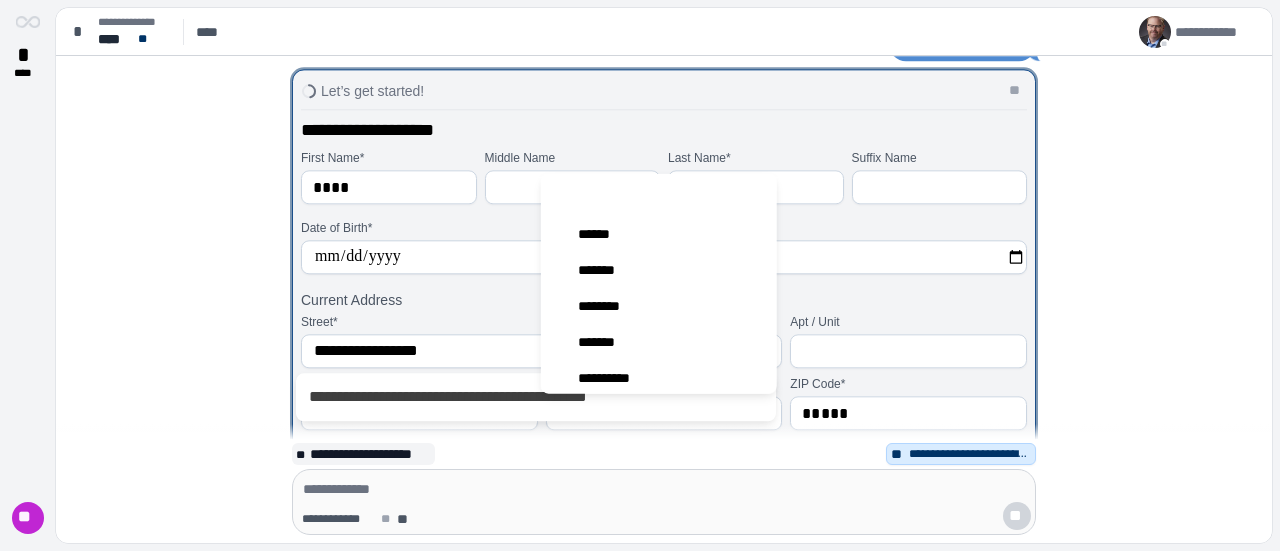 click on "Current Address" at bounding box center (664, 300) 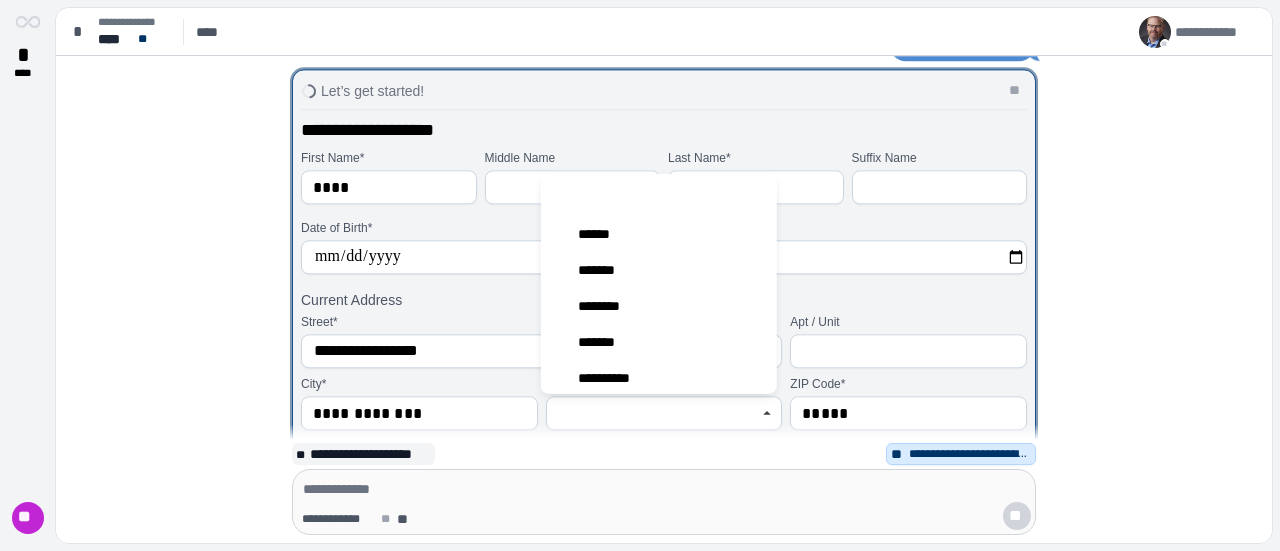 click on "Current Address" at bounding box center [664, 300] 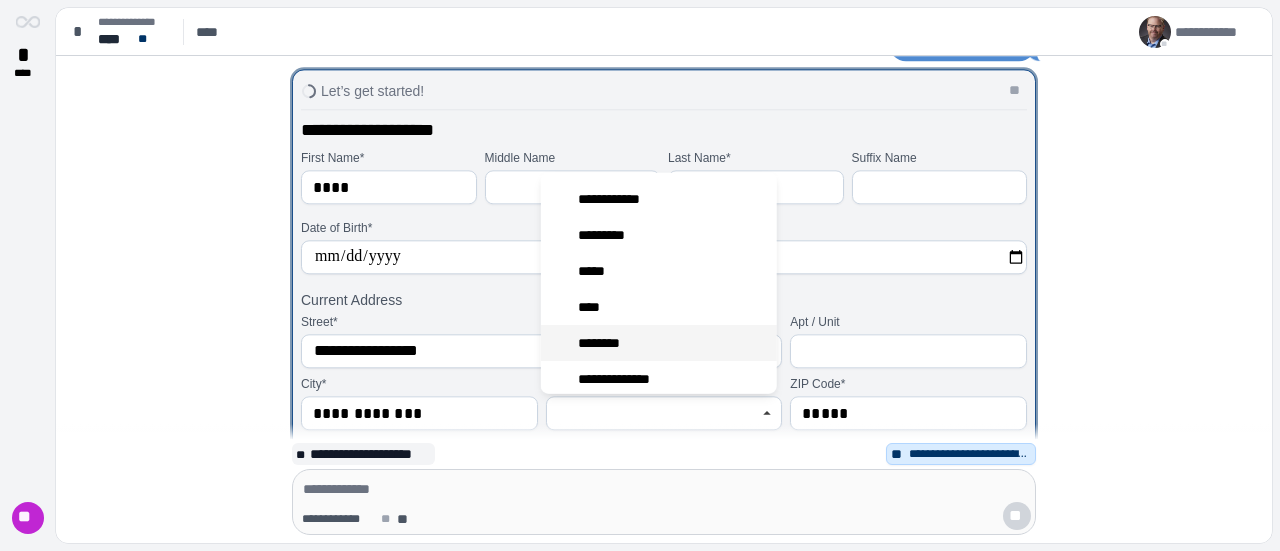 scroll, scrollTop: 1600, scrollLeft: 0, axis: vertical 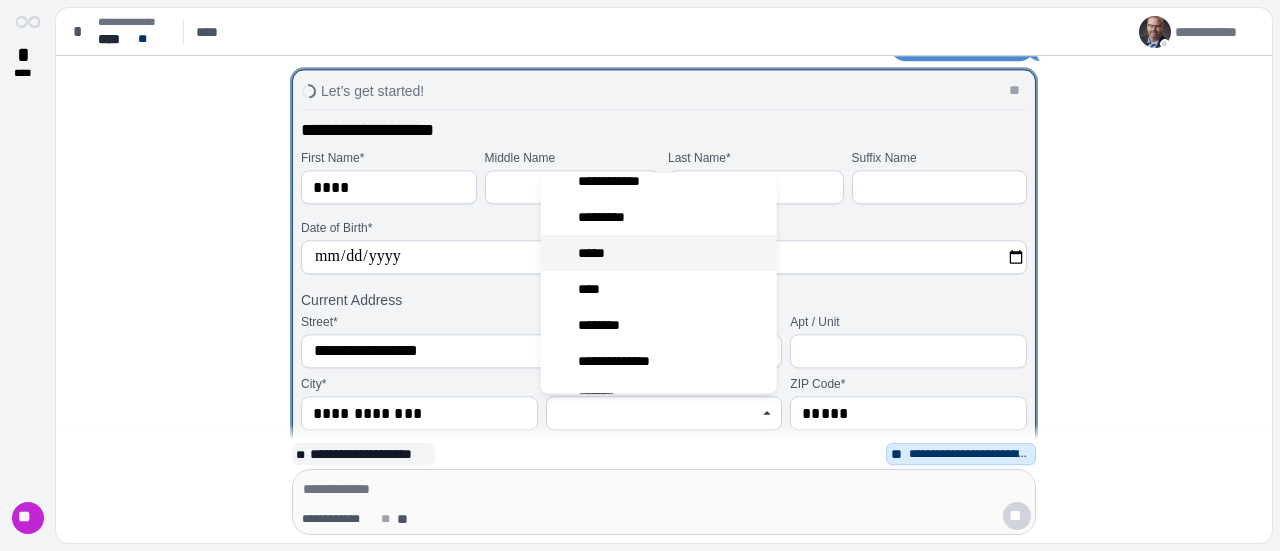 click on "*****" at bounding box center [659, 253] 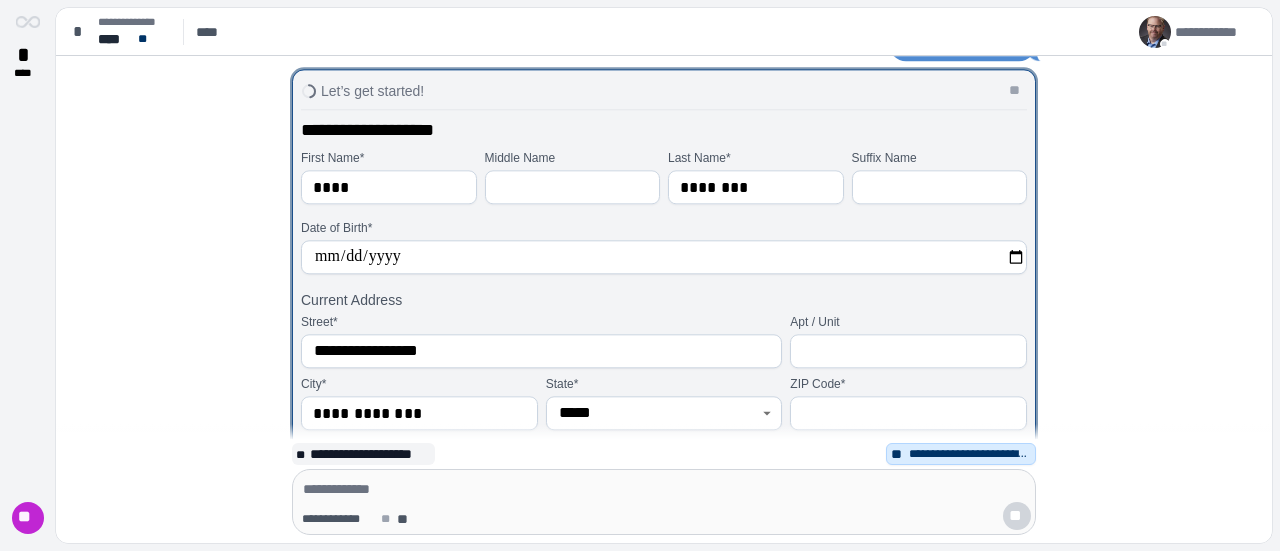 scroll, scrollTop: 4, scrollLeft: 0, axis: vertical 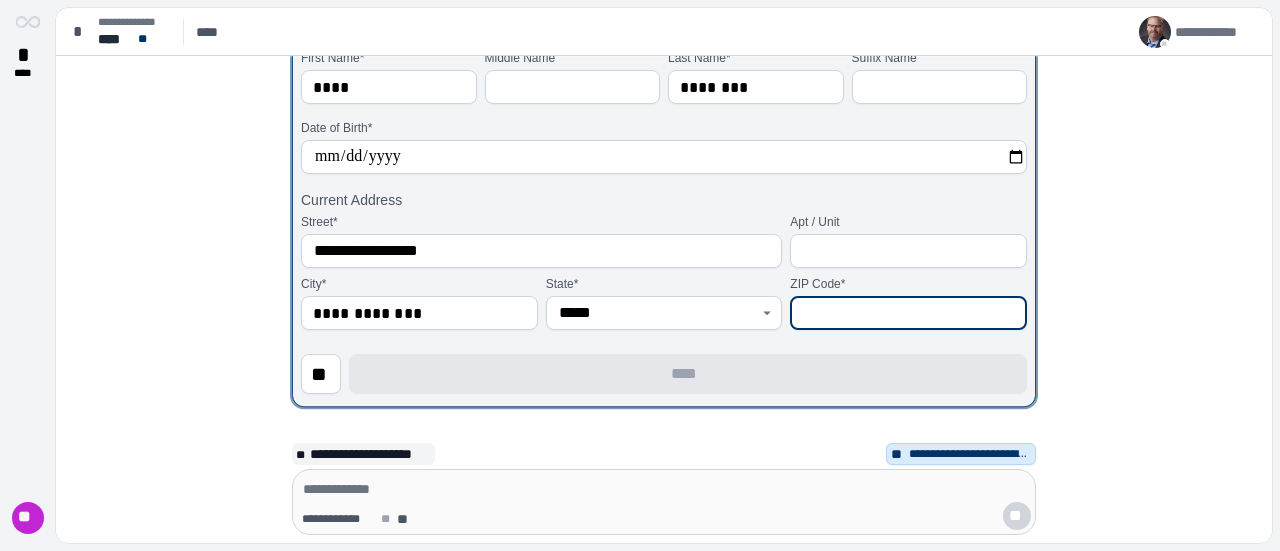 click at bounding box center [908, 313] 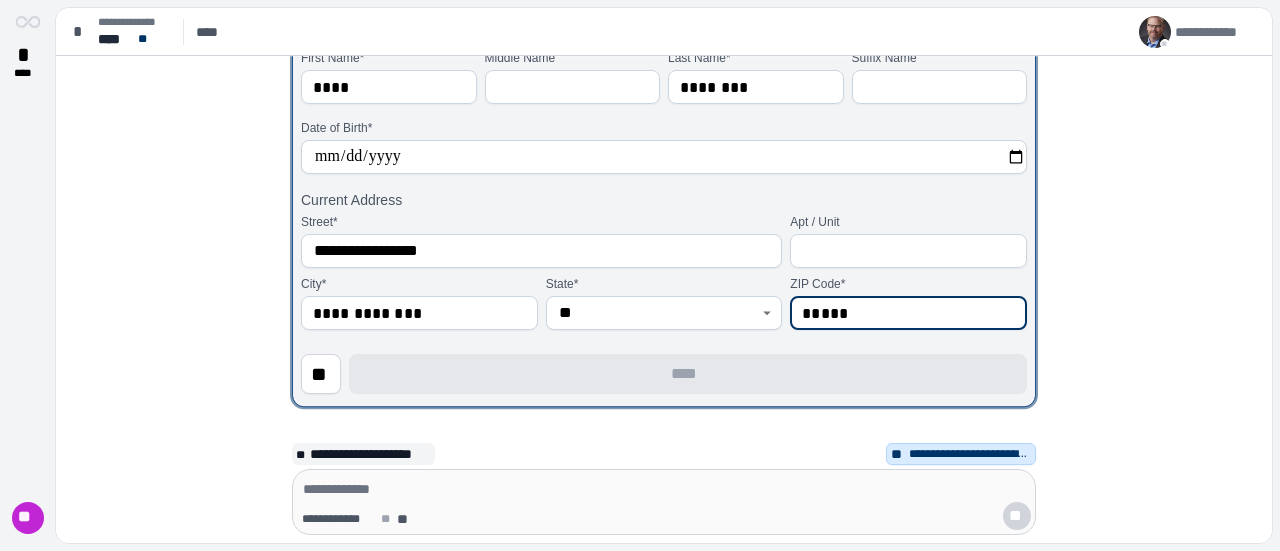type on "*****" 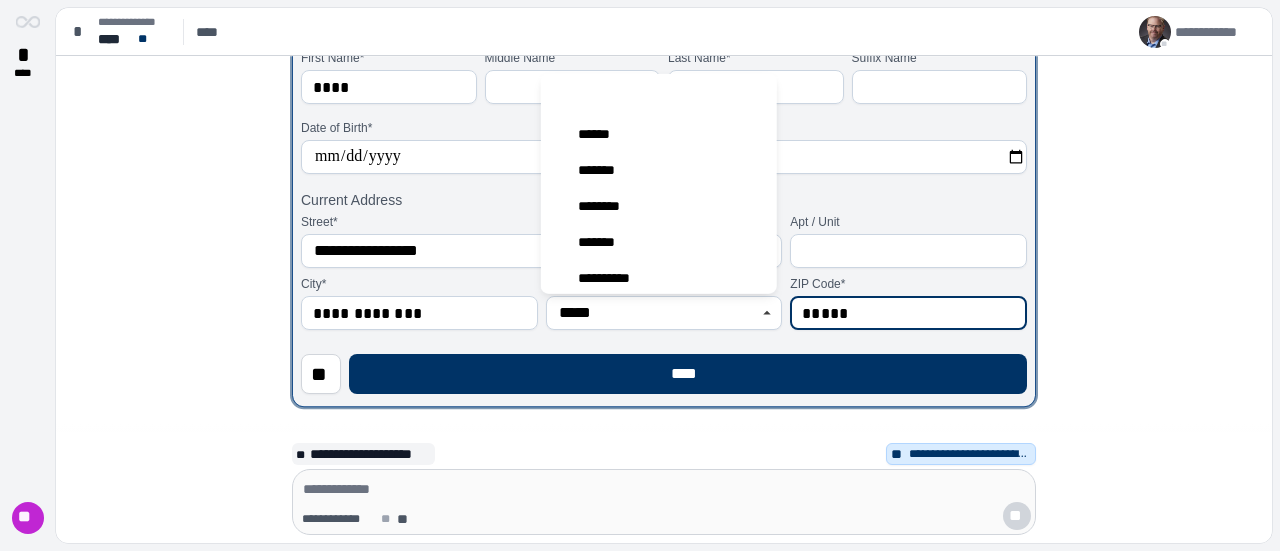 scroll, scrollTop: 1479, scrollLeft: 0, axis: vertical 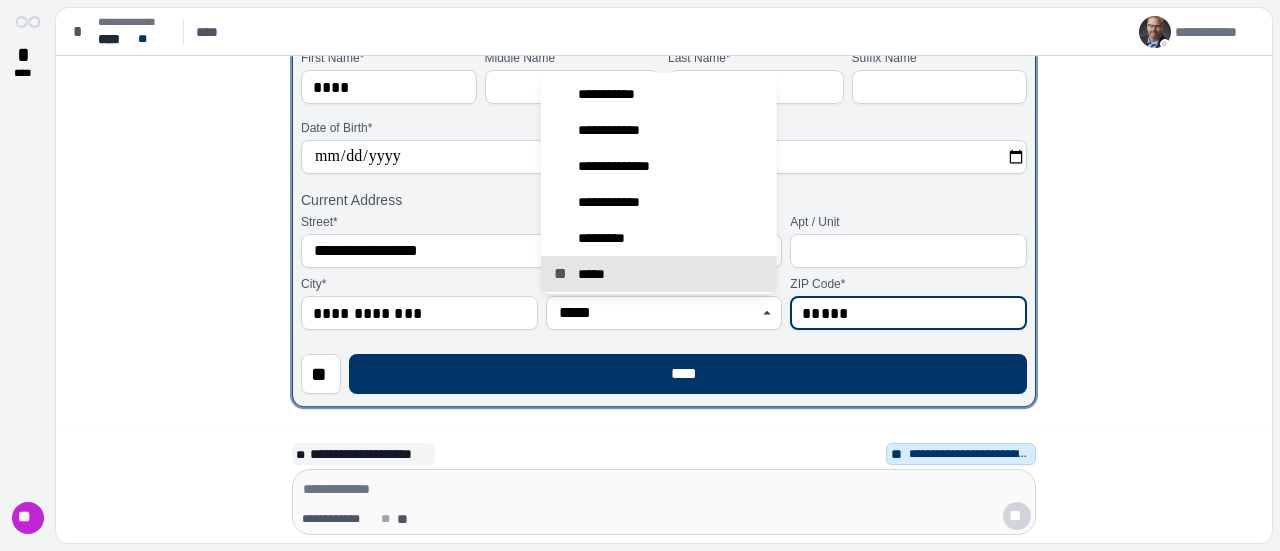 click on "**********" at bounding box center [664, 188] 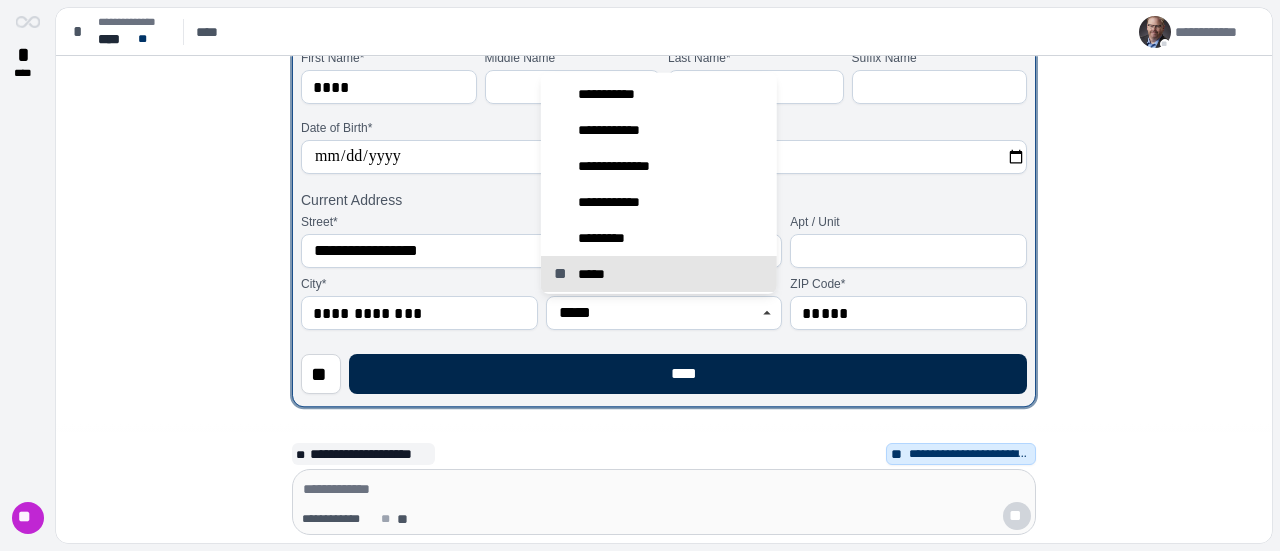 click on "****" at bounding box center [688, 374] 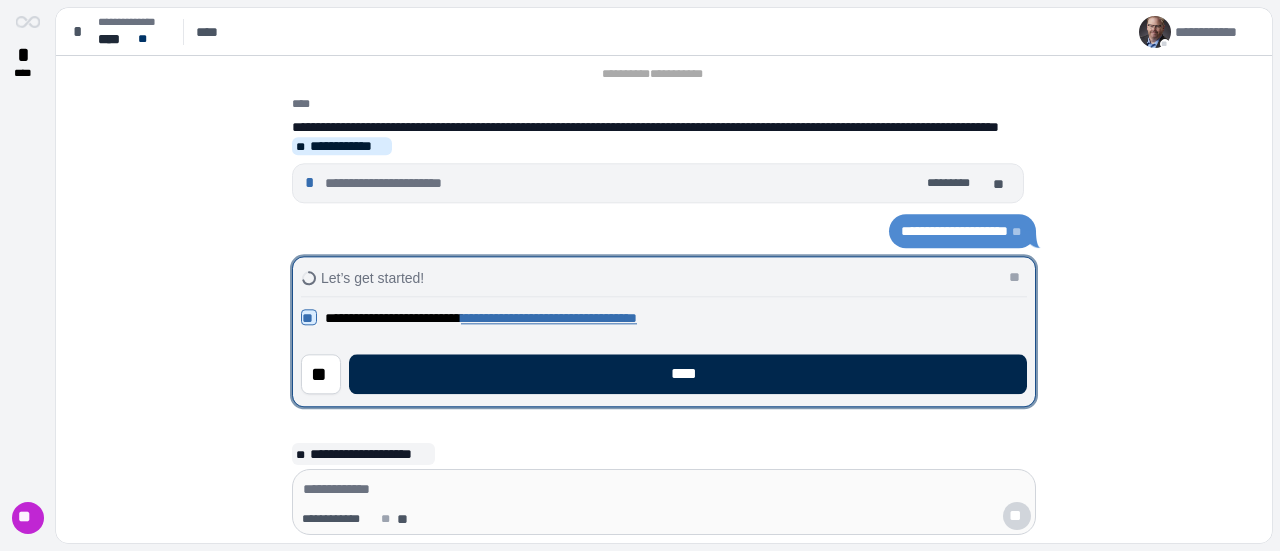 click on "****" at bounding box center [688, 374] 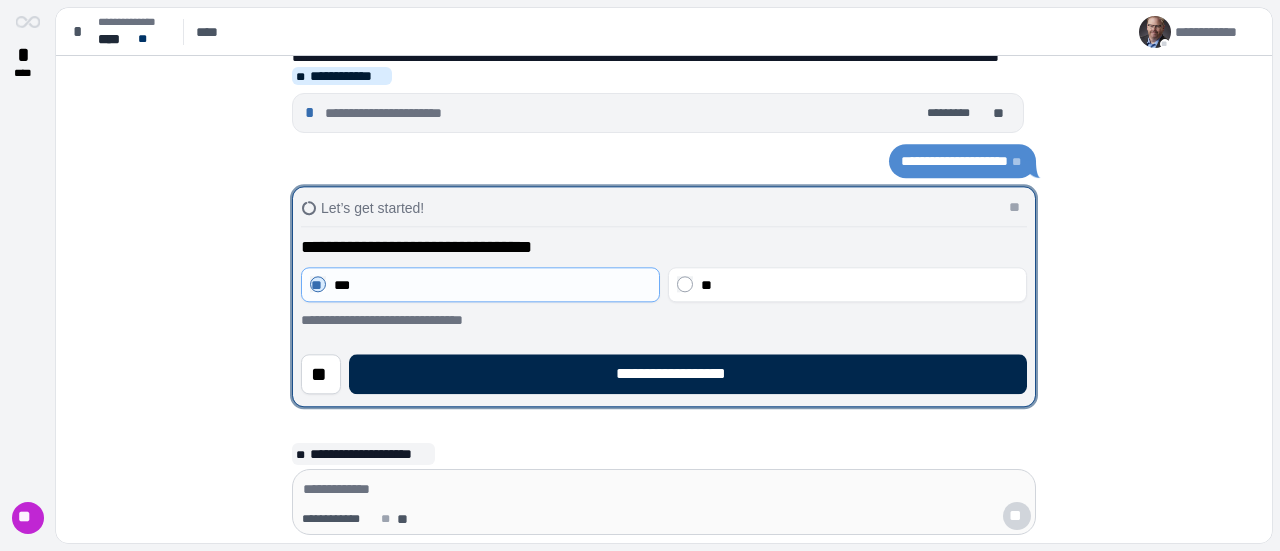 click on "**********" at bounding box center [688, 374] 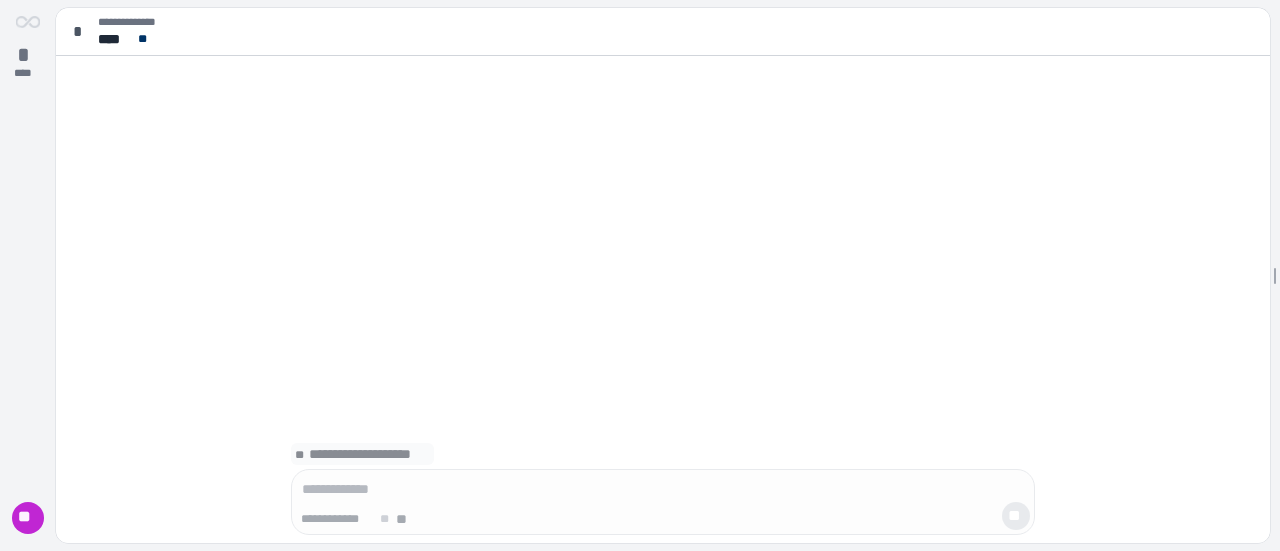 scroll, scrollTop: 0, scrollLeft: 0, axis: both 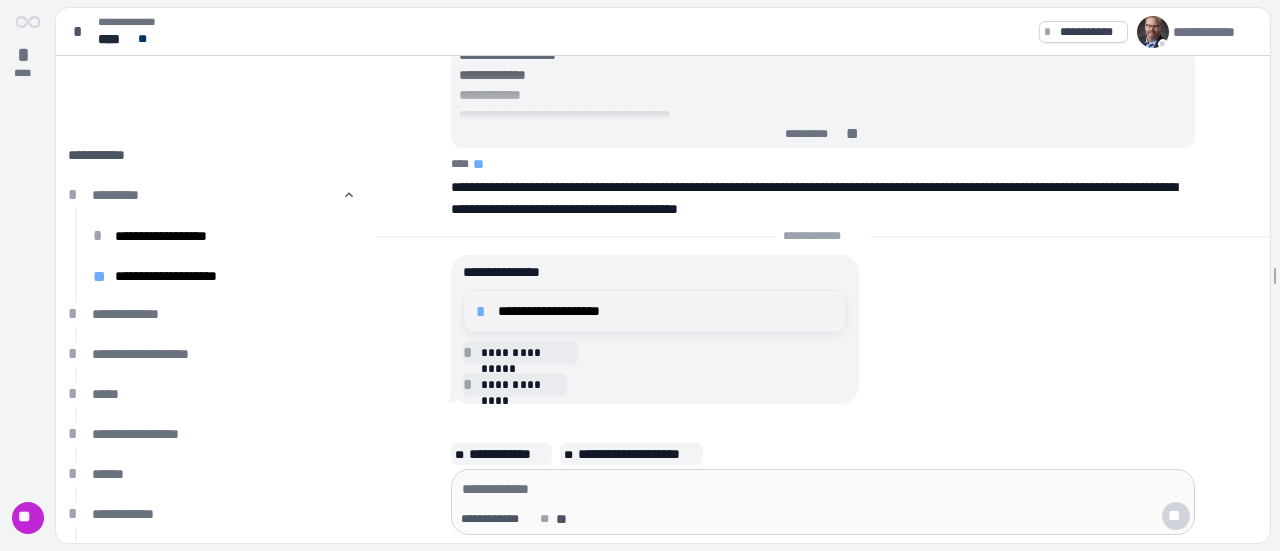 click on "**********" at bounding box center (666, 311) 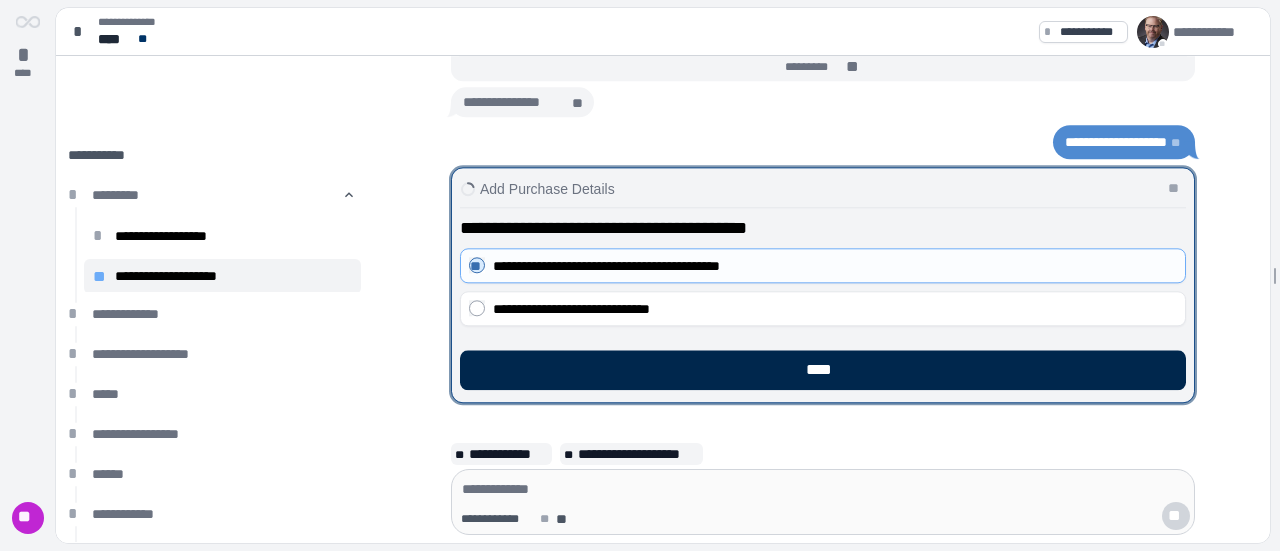 click on "****" at bounding box center [823, 370] 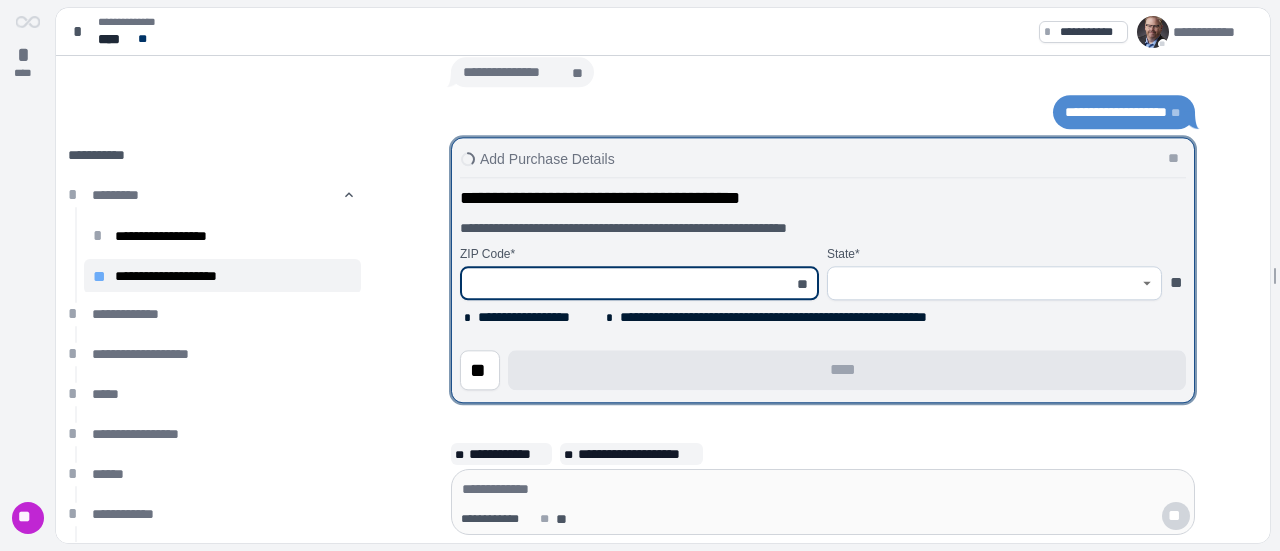 click at bounding box center [628, 283] 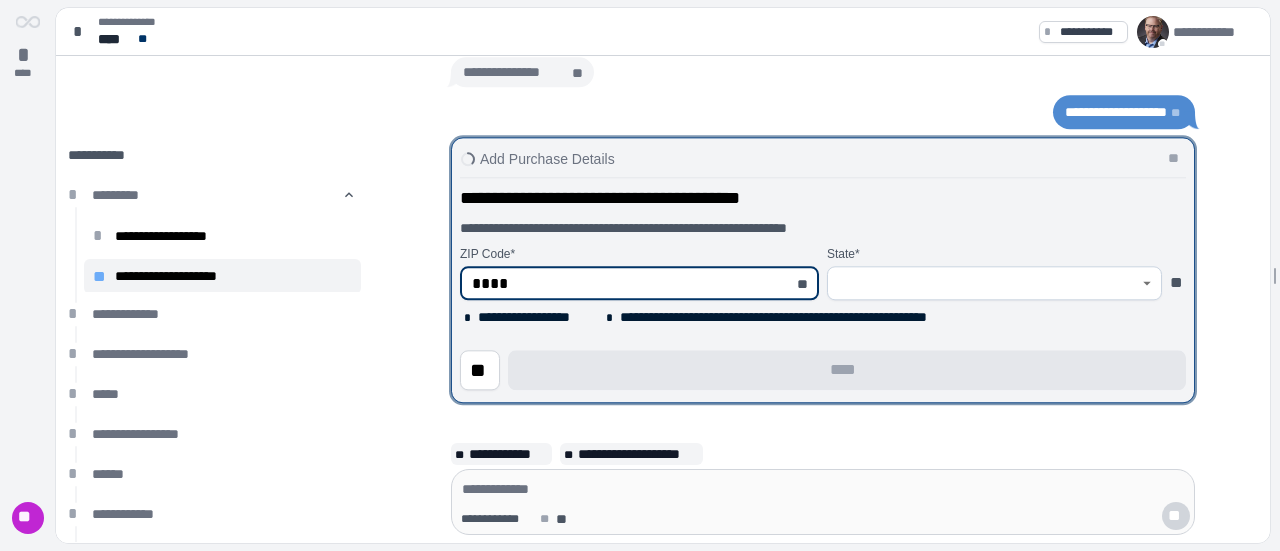 type on "*****" 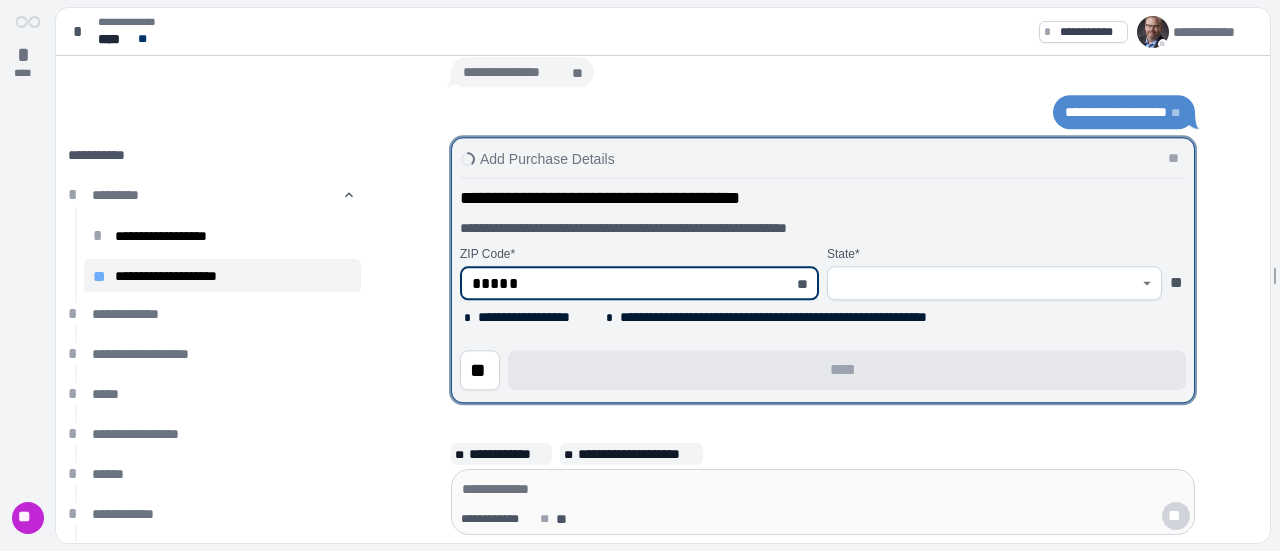 type on "*****" 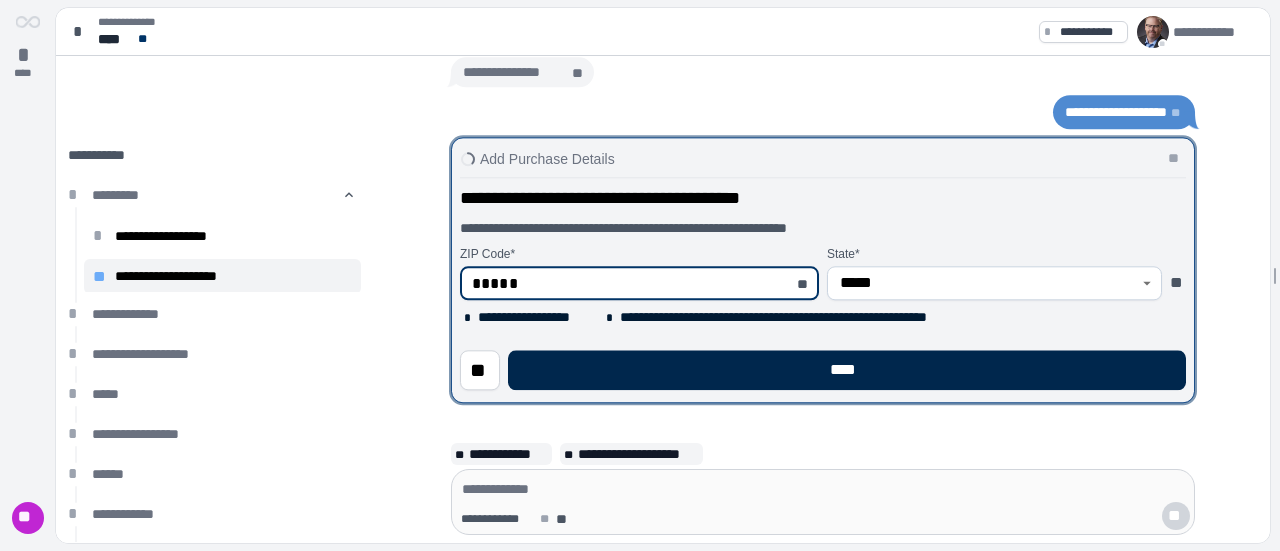 type on "*****" 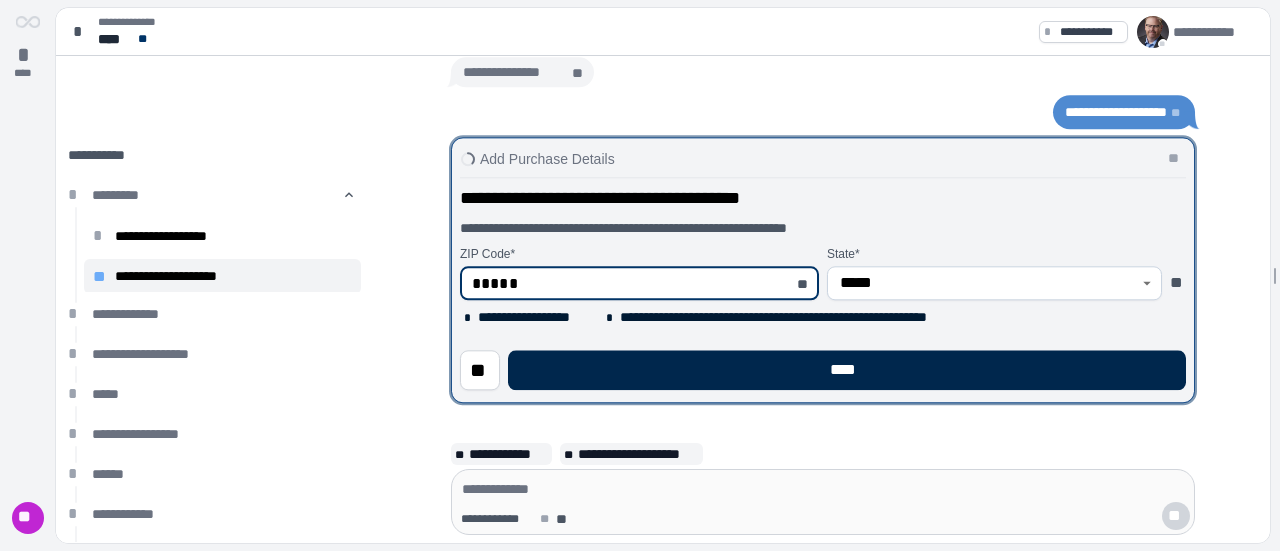 click on "****" at bounding box center [847, 370] 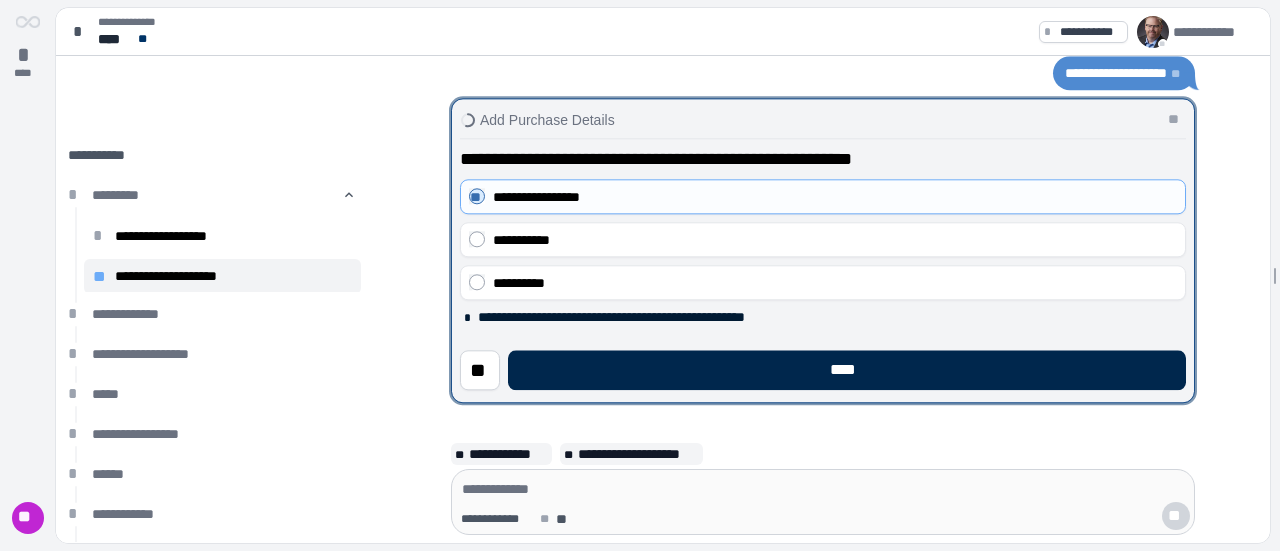 click on "****" at bounding box center (847, 370) 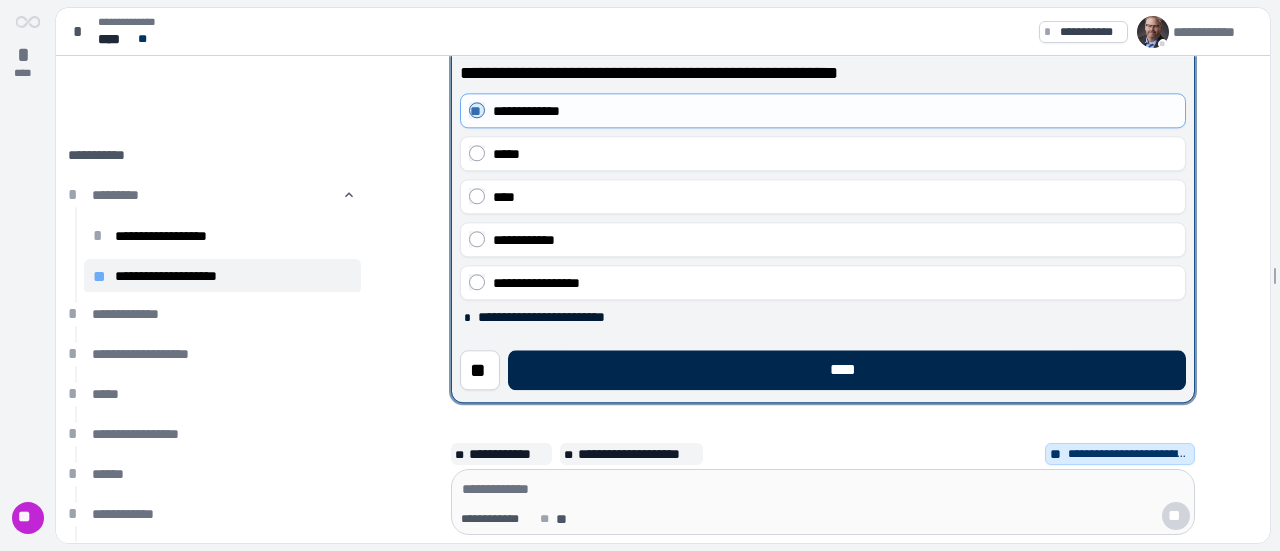 click on "****" at bounding box center (847, 370) 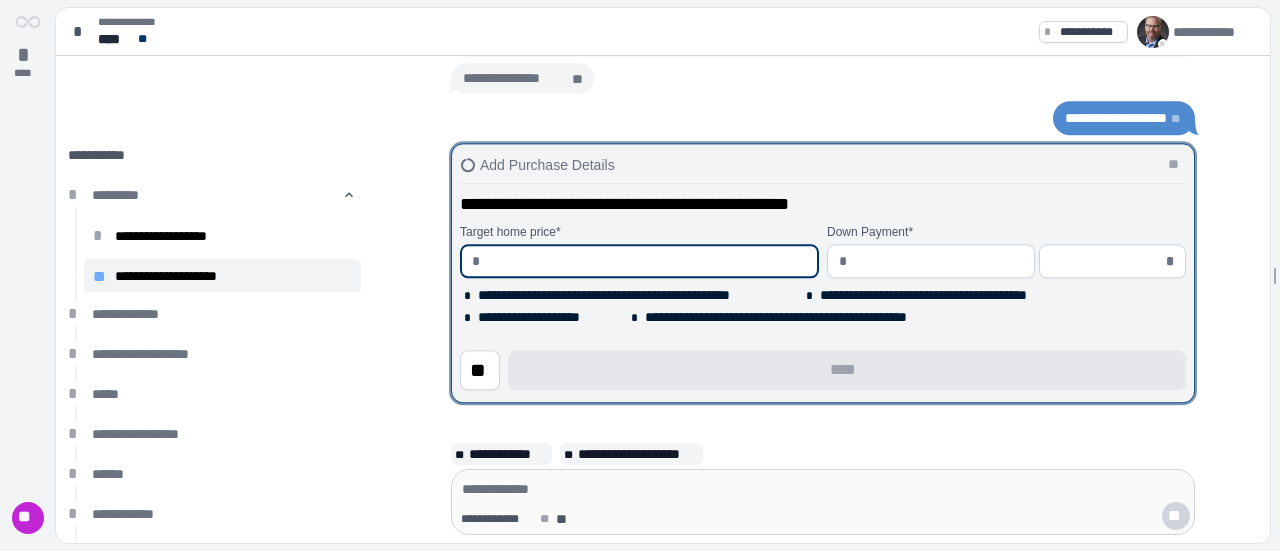 click at bounding box center (647, 261) 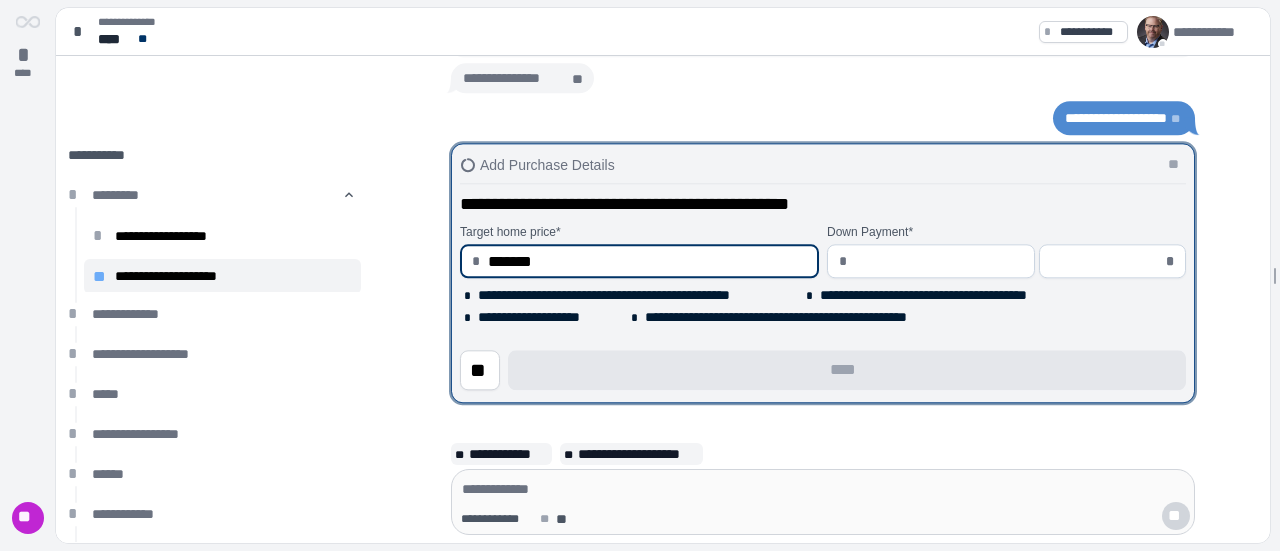 type on "**********" 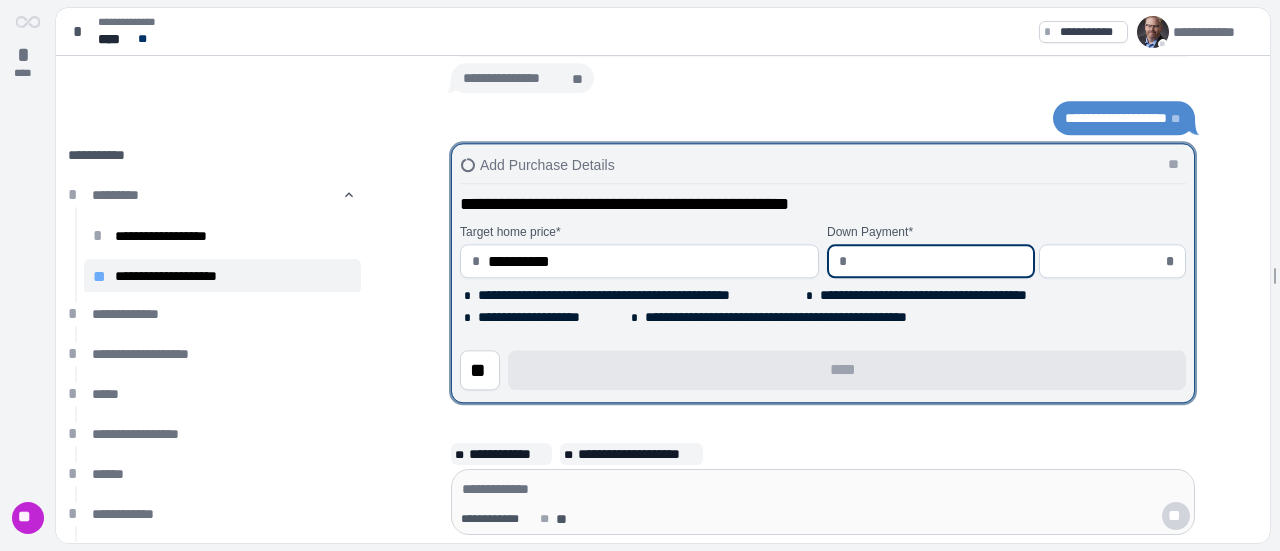 click at bounding box center (939, 261) 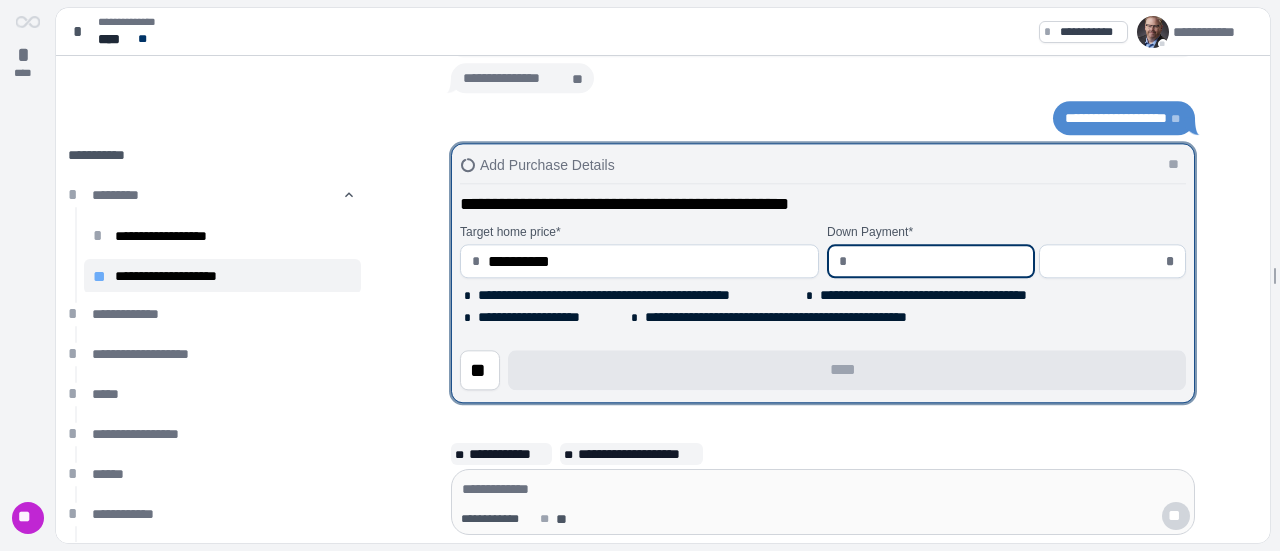 type on "*" 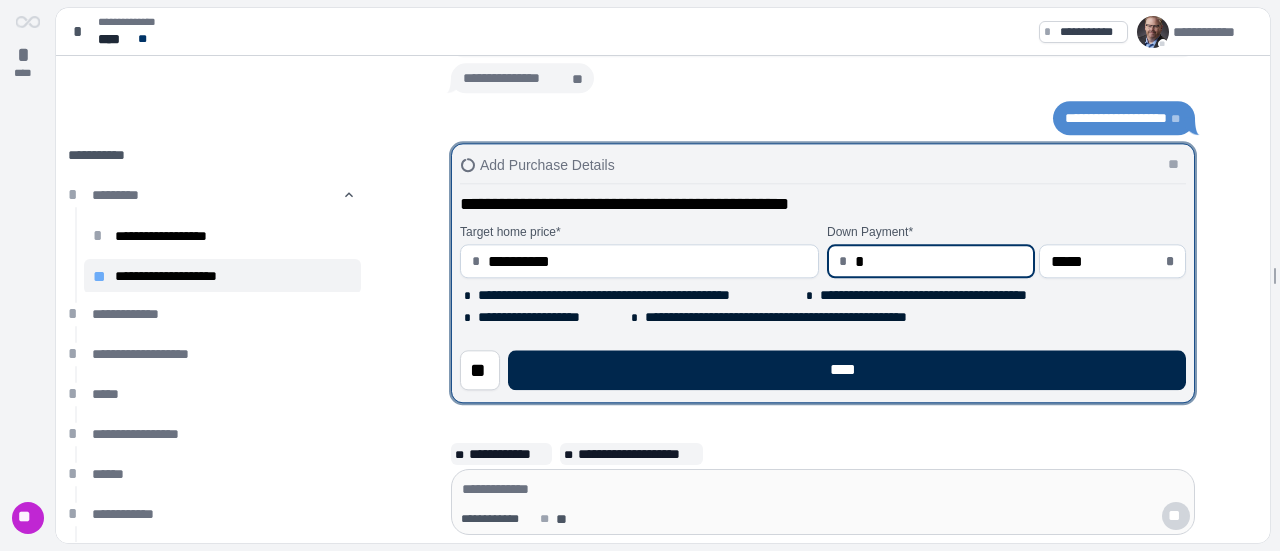 type on "****" 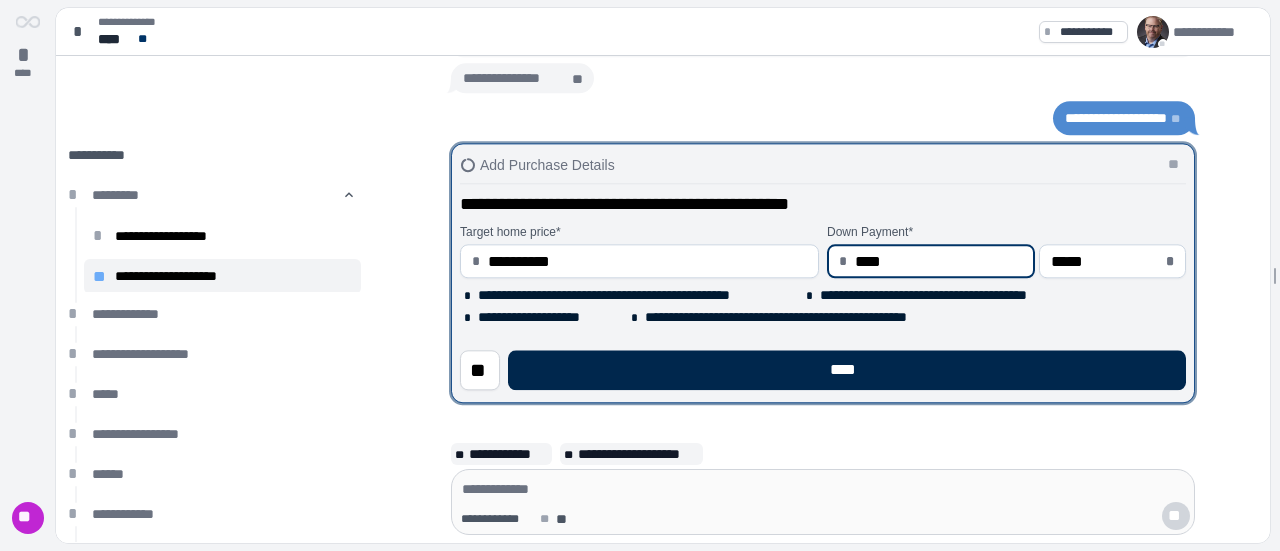 click on "****" at bounding box center [847, 370] 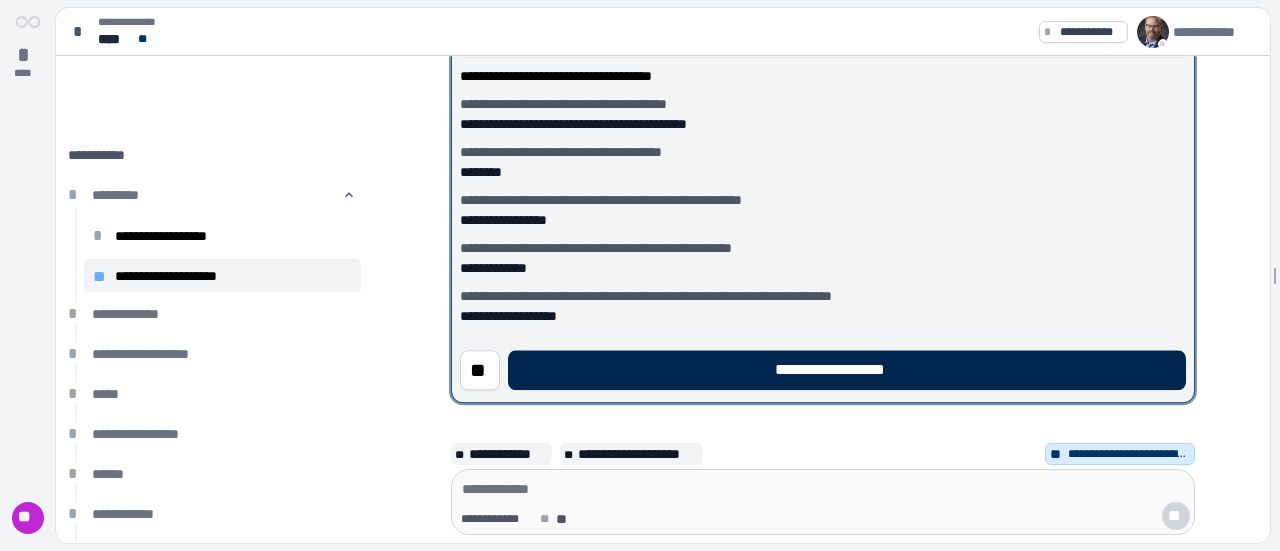 click on "**********" at bounding box center (847, 370) 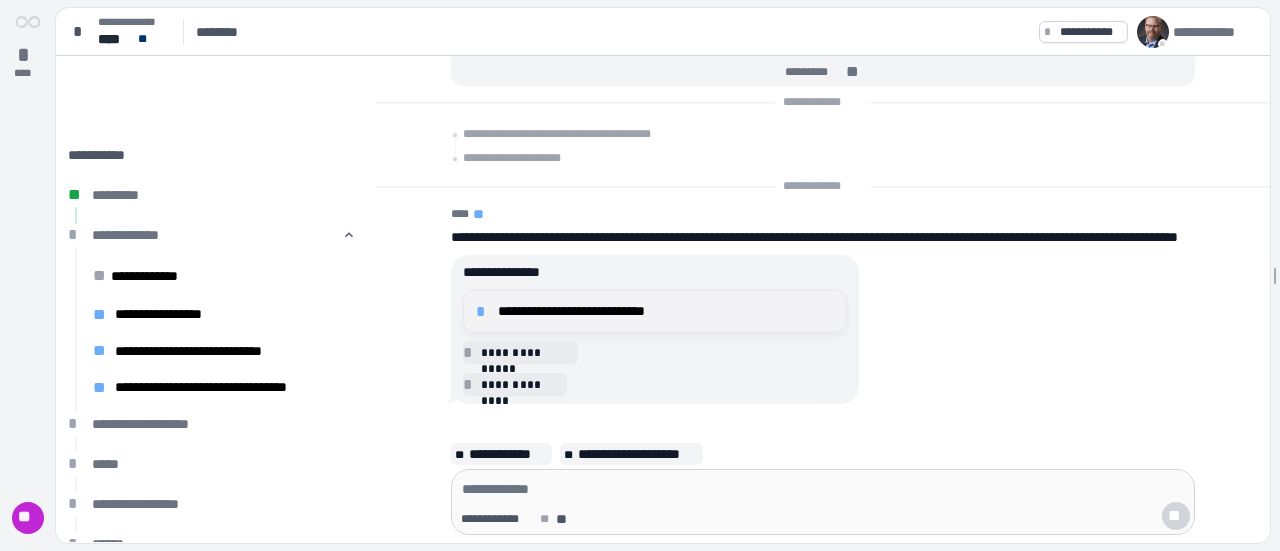 click on "**********" at bounding box center [666, 311] 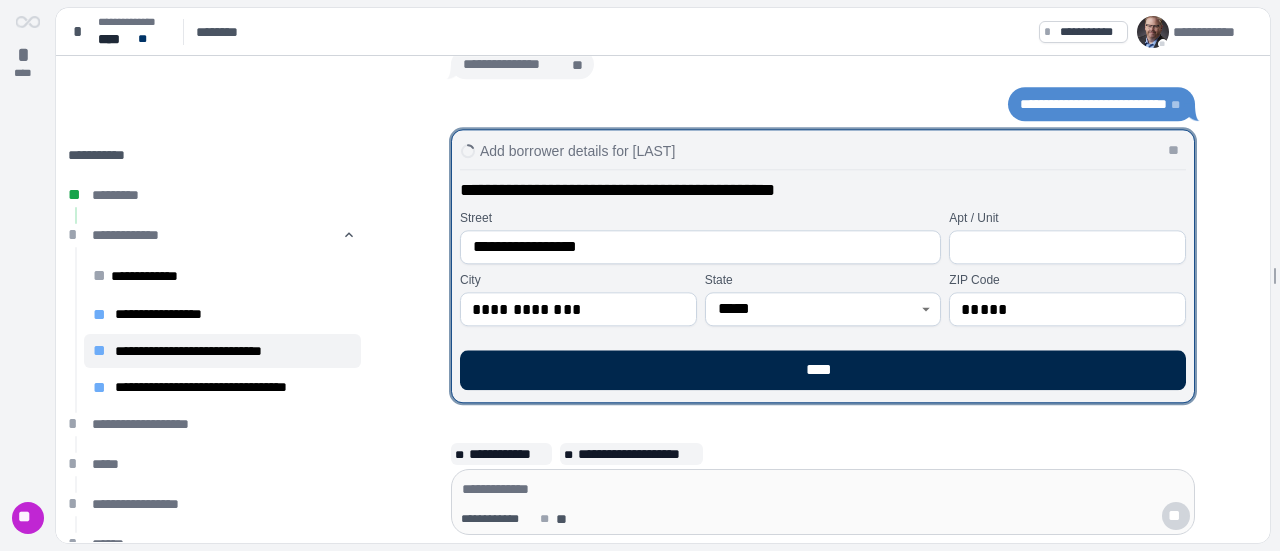 click on "****" at bounding box center (823, 370) 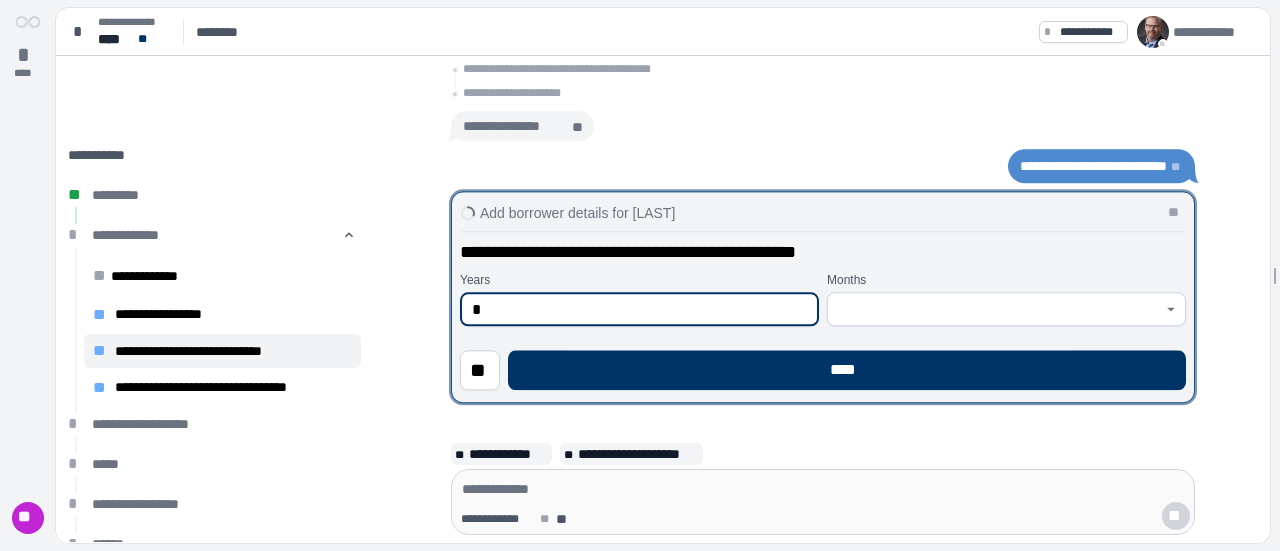 type on "*" 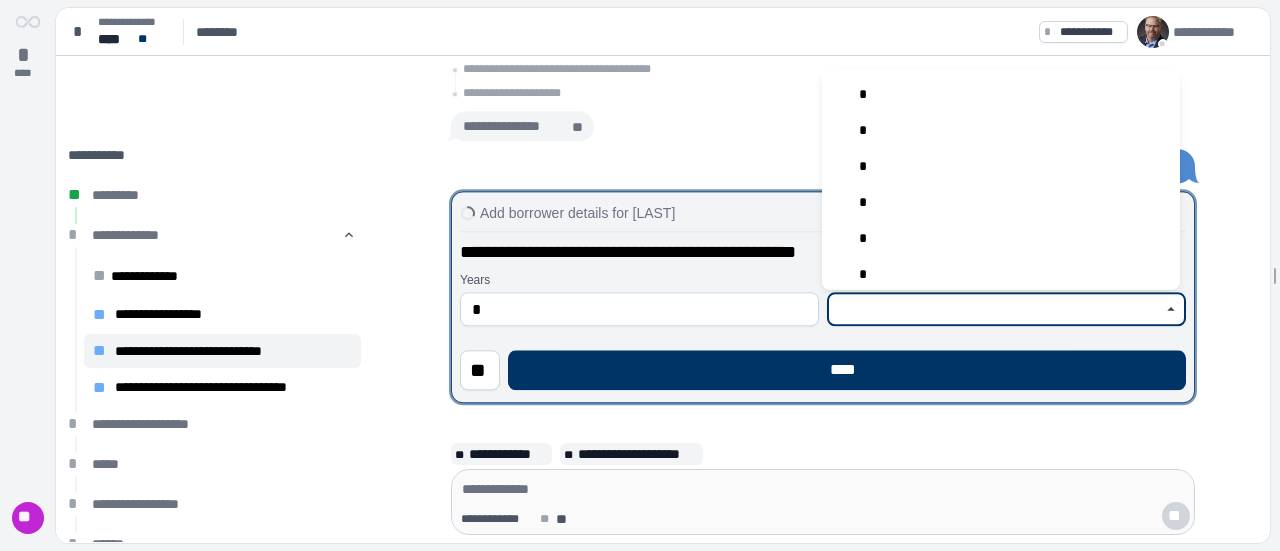 click at bounding box center (995, 309) 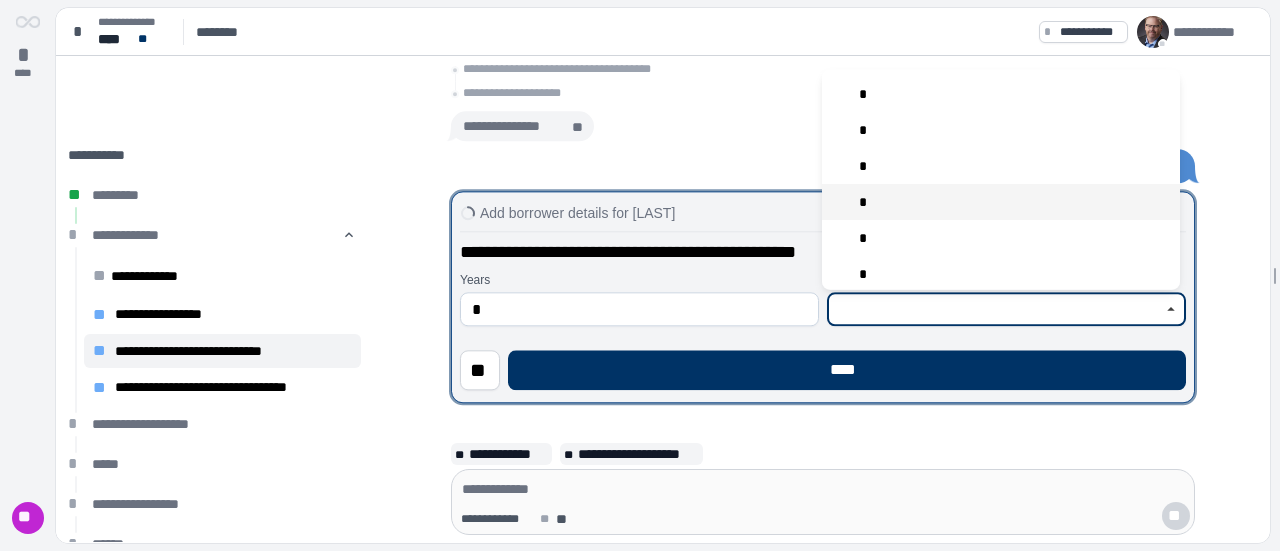 click on "*" at bounding box center [1001, 201] 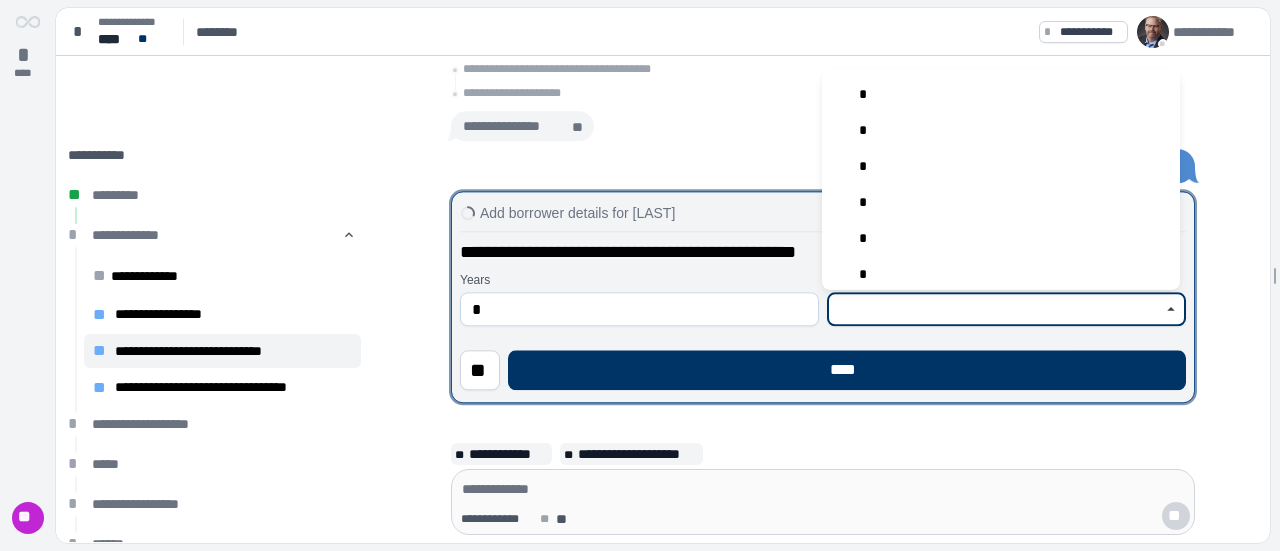 type on "*" 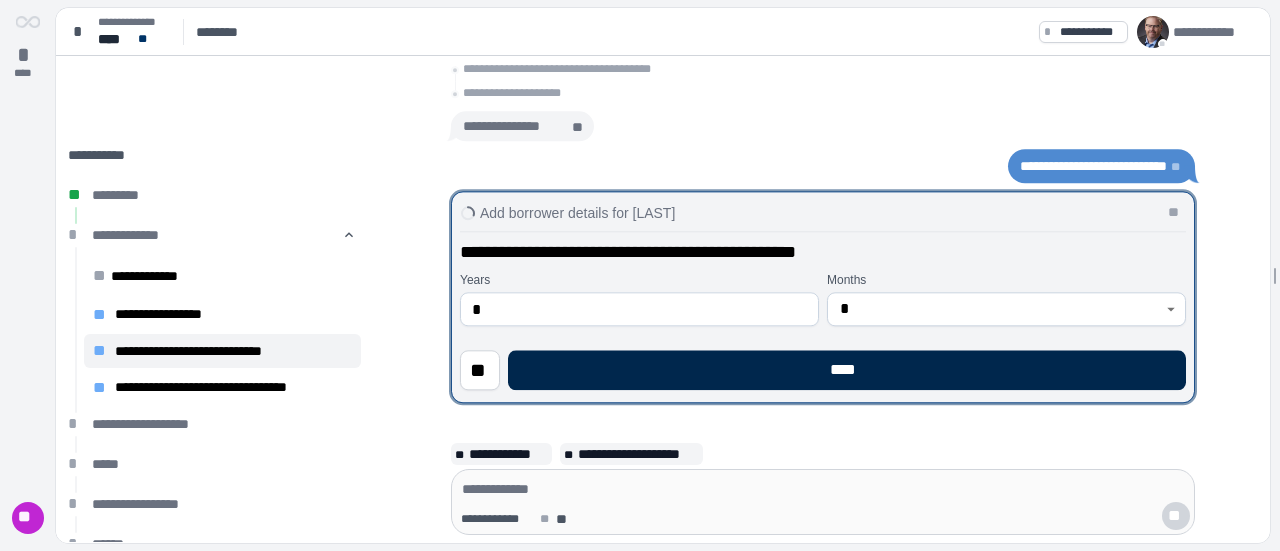 click on "****" at bounding box center (847, 370) 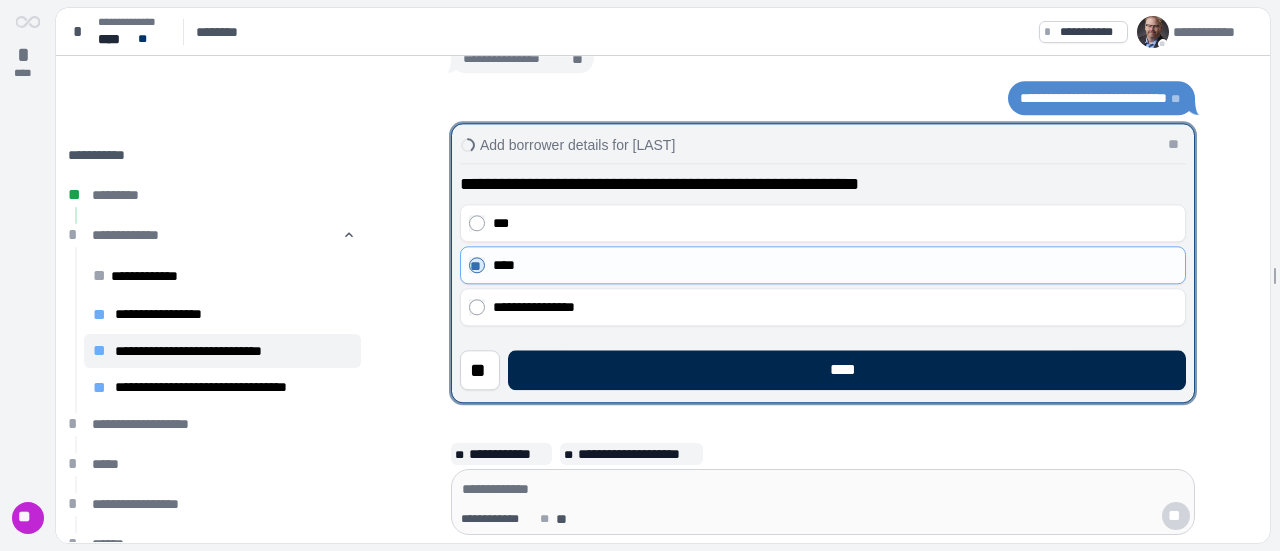 click on "****" at bounding box center [847, 370] 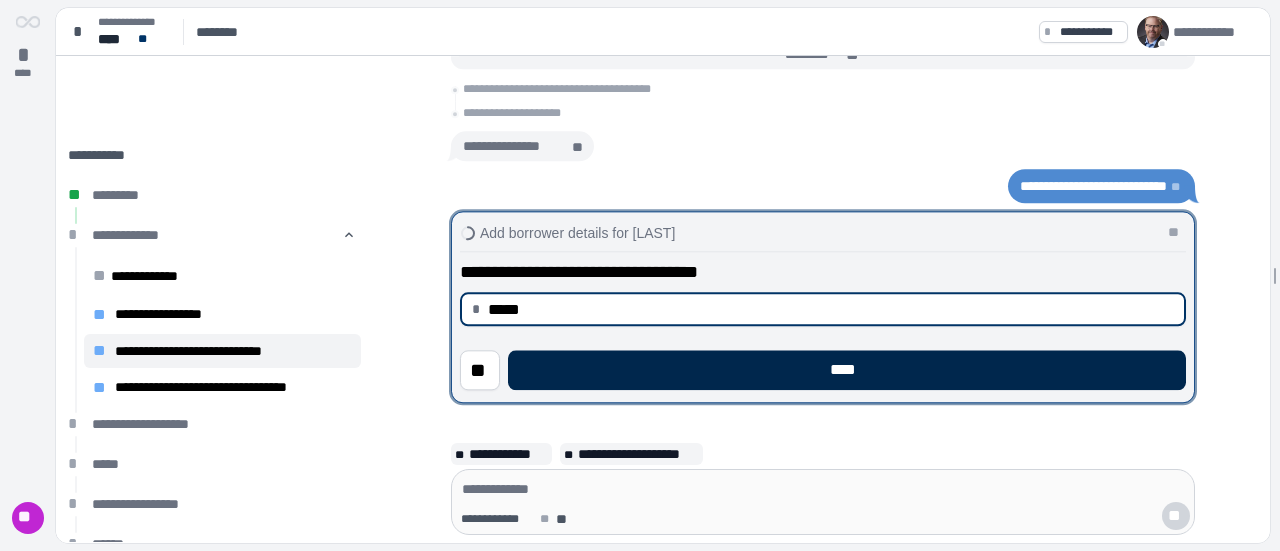 type on "********" 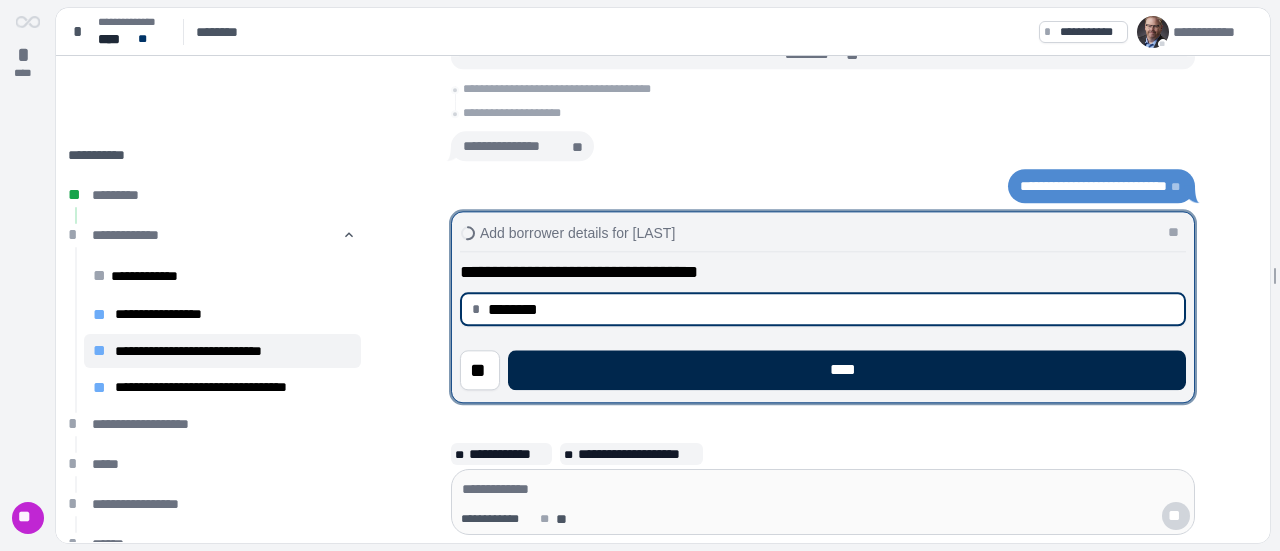 click on "****" at bounding box center [847, 370] 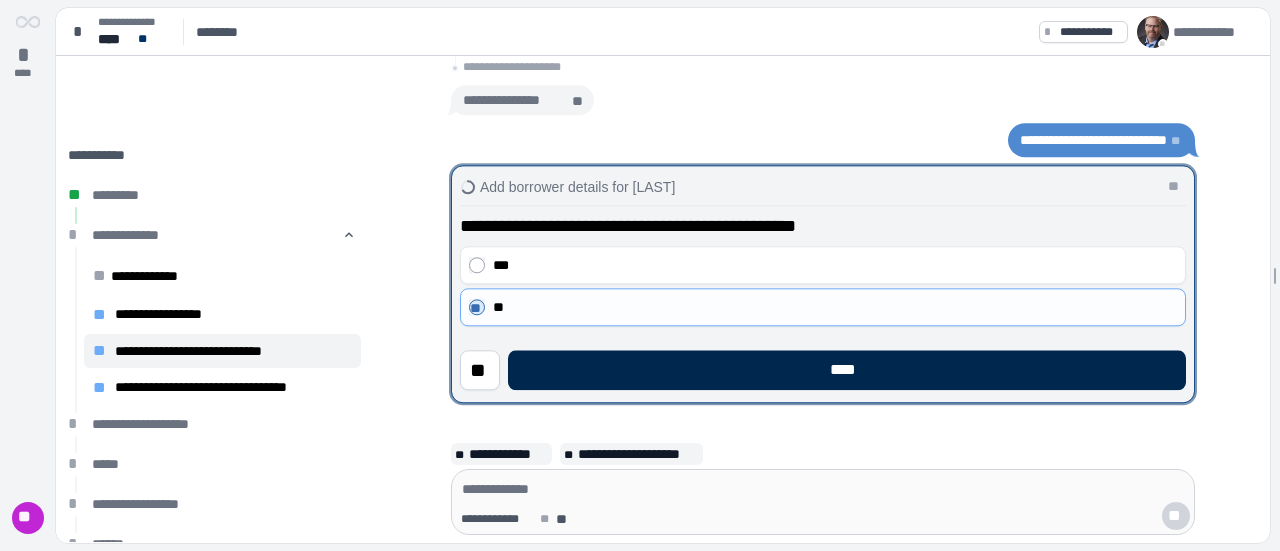 click on "****" at bounding box center (847, 370) 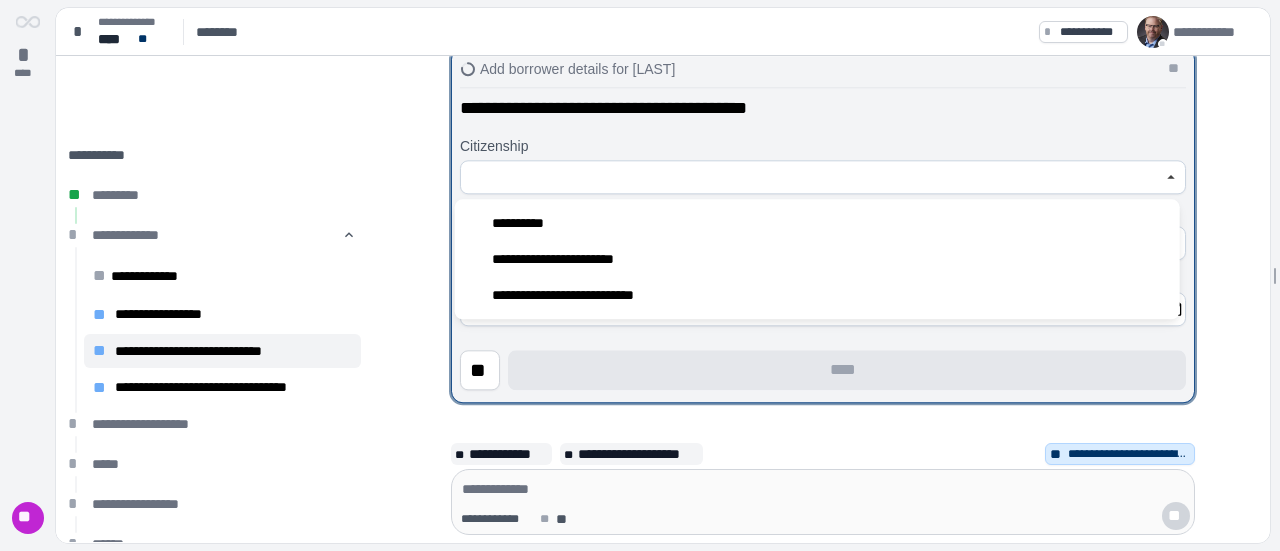 click at bounding box center (812, 177) 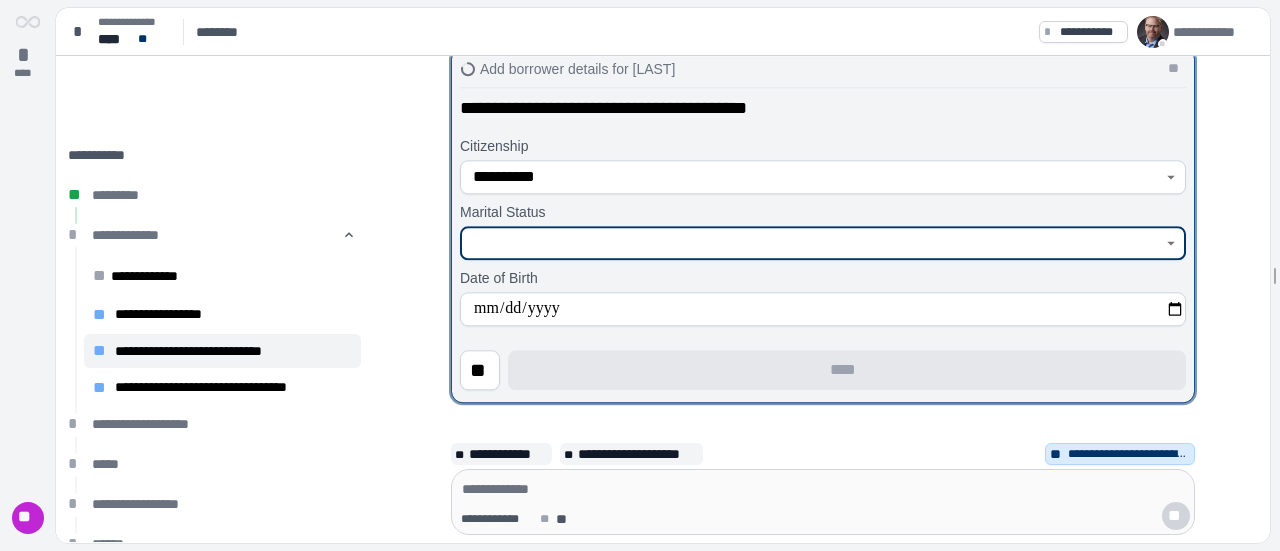 click at bounding box center (812, 243) 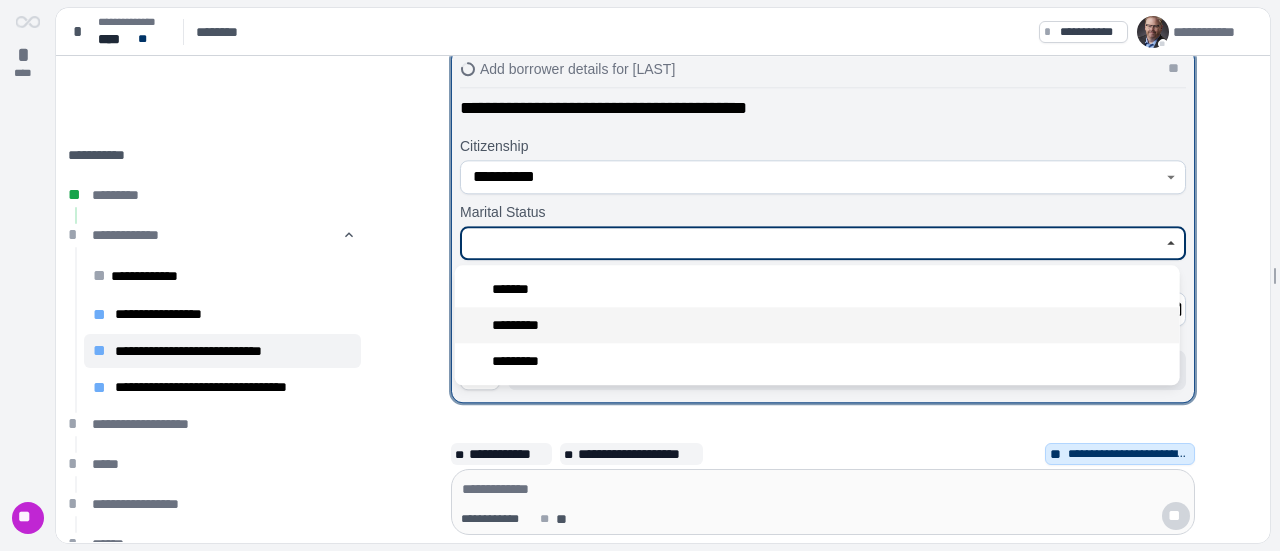click on "*********" at bounding box center [524, 325] 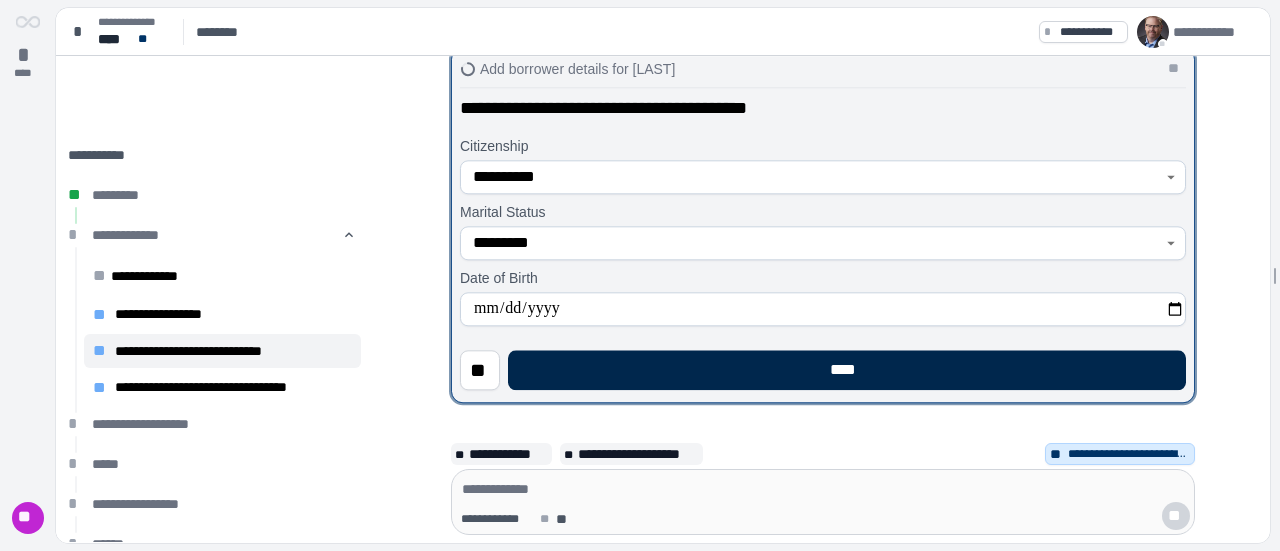 click on "****" at bounding box center [847, 370] 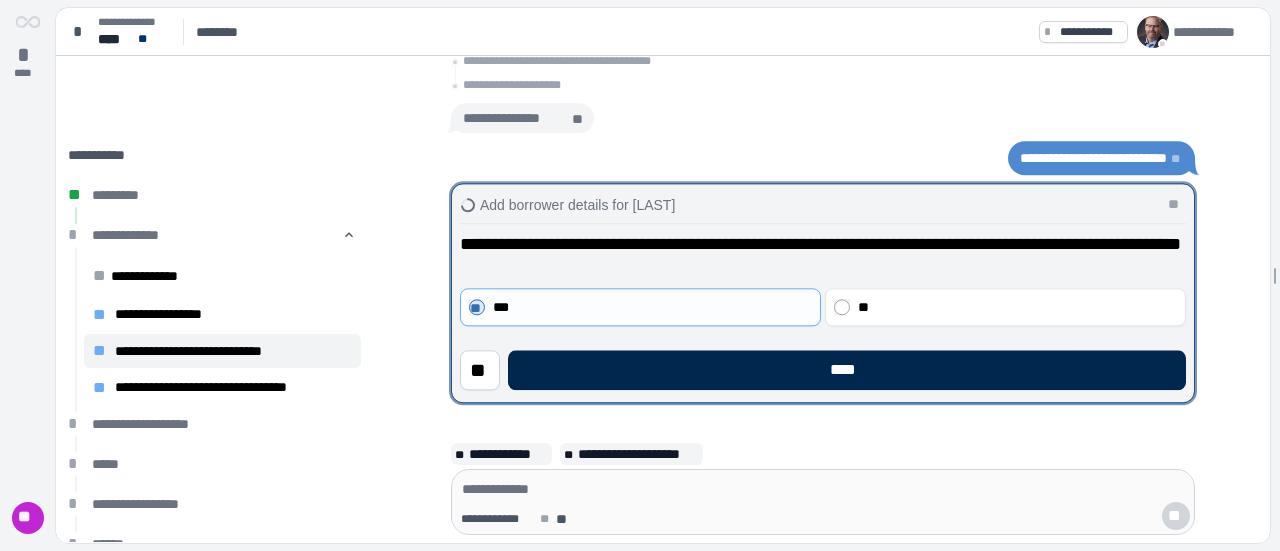 click on "****" at bounding box center [847, 370] 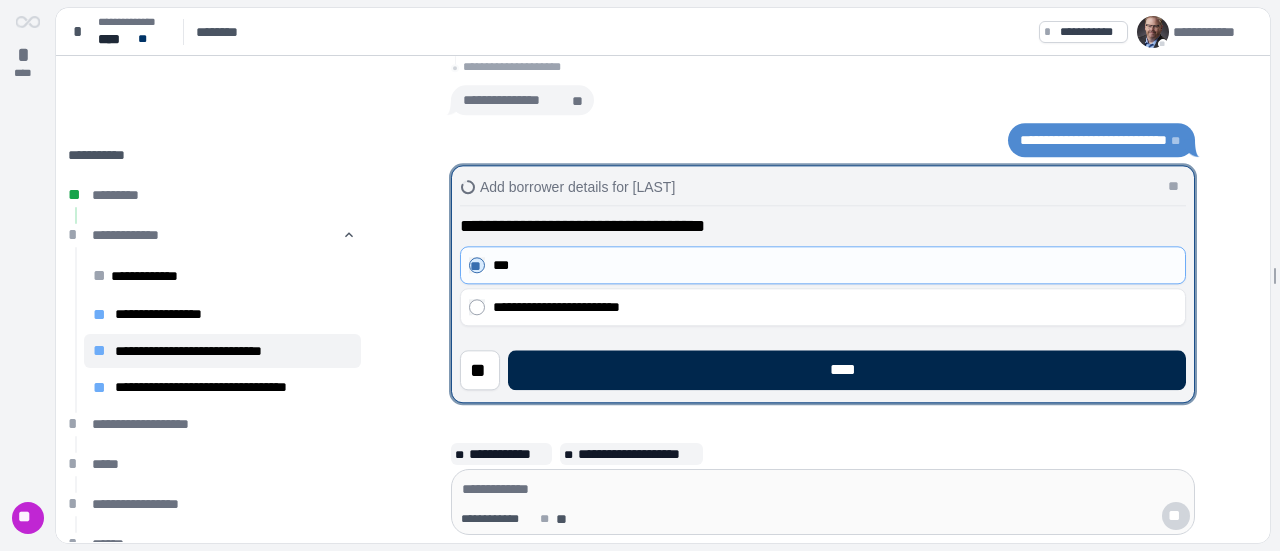 click on "****" at bounding box center [847, 370] 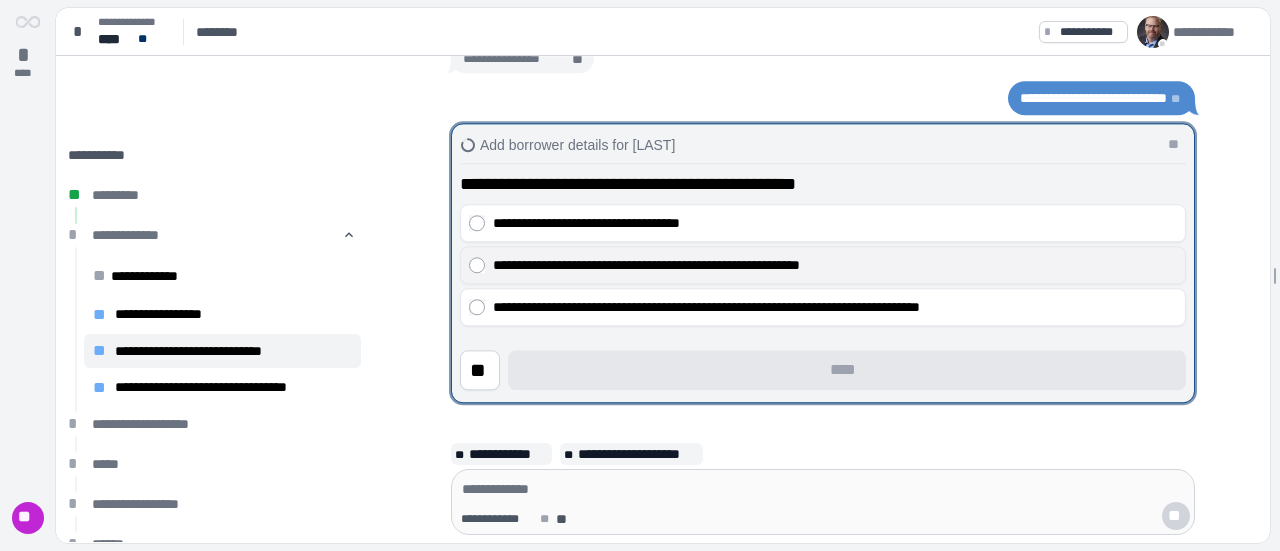 click on "**********" at bounding box center (823, 265) 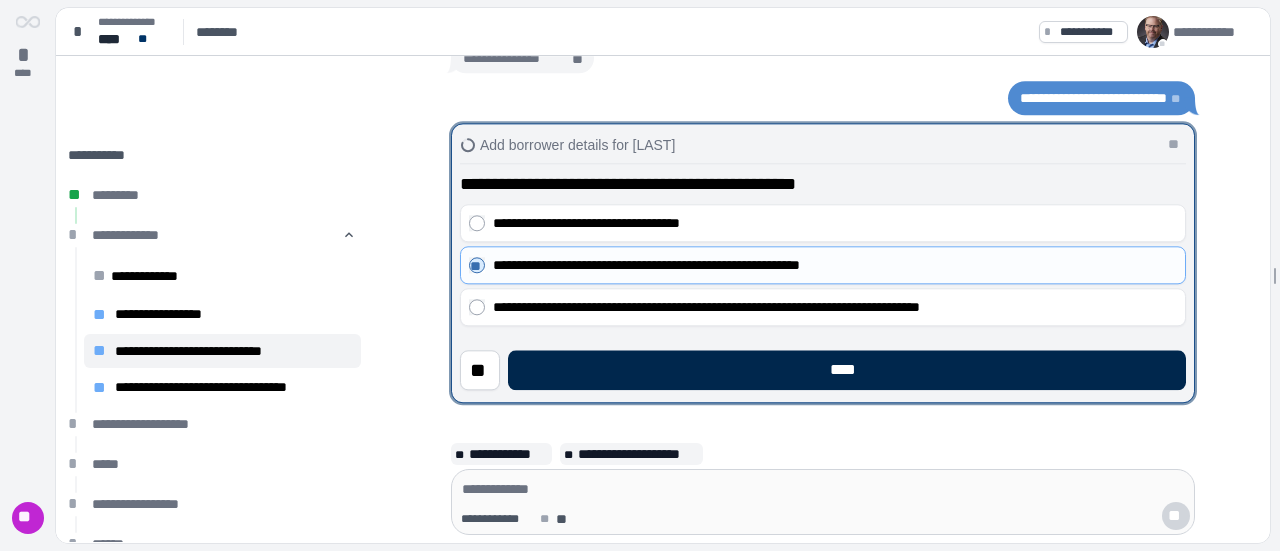 click on "****" at bounding box center (847, 370) 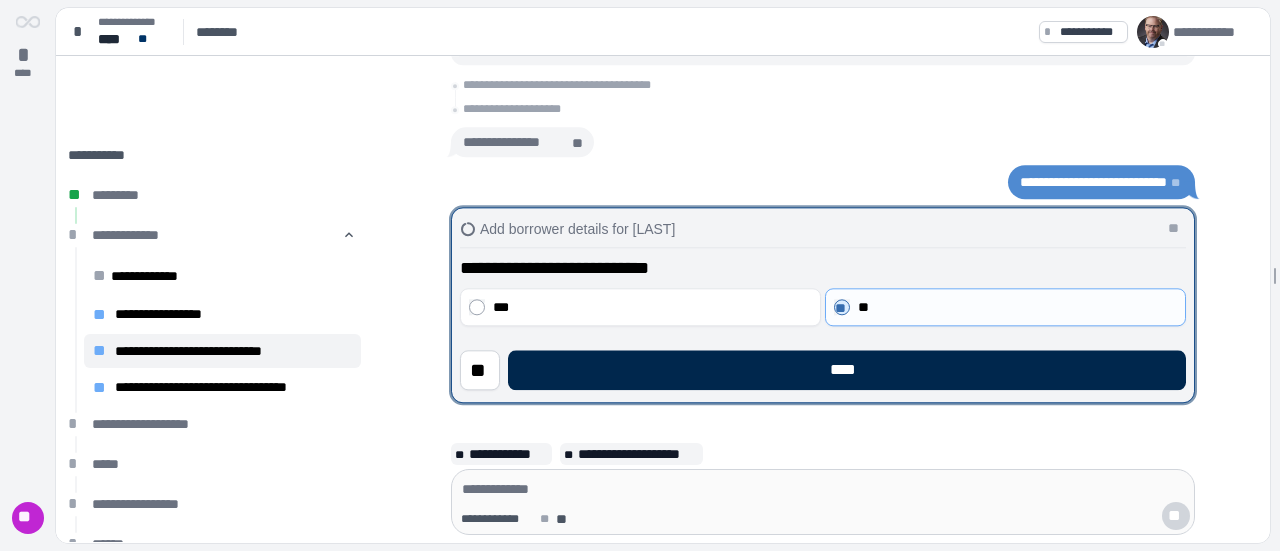click on "****" at bounding box center [847, 370] 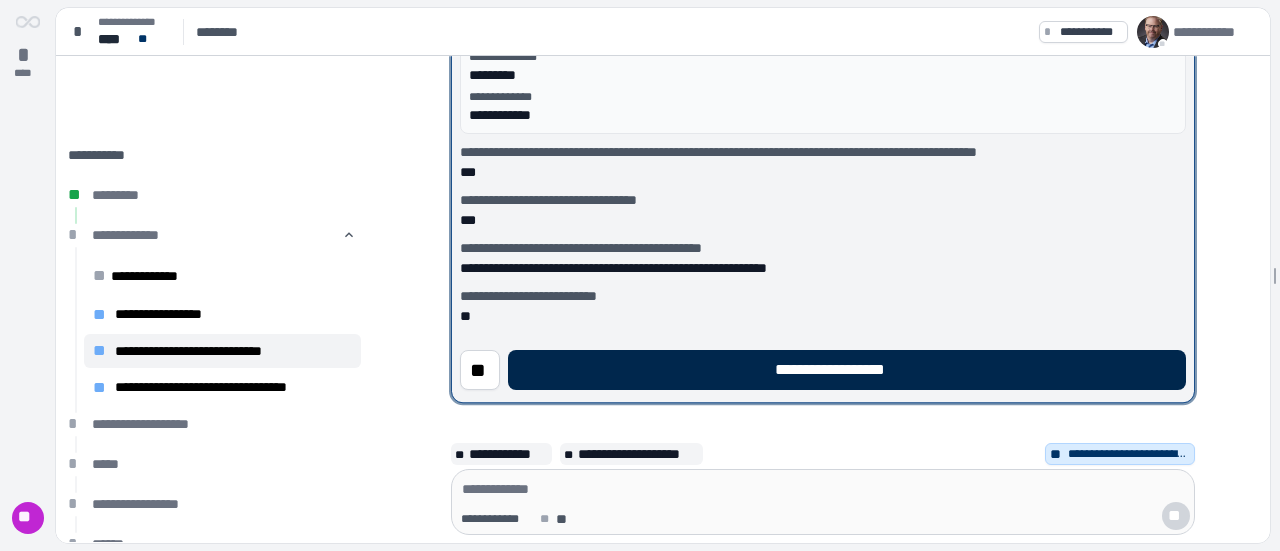 click on "**********" at bounding box center (847, 370) 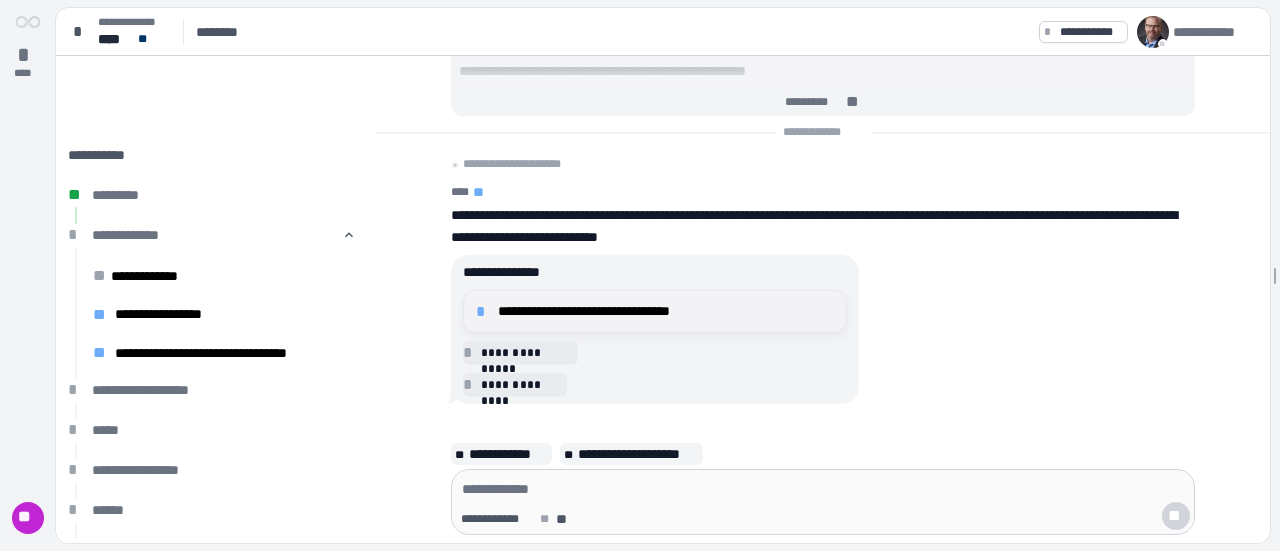 click on "**********" at bounding box center (666, 311) 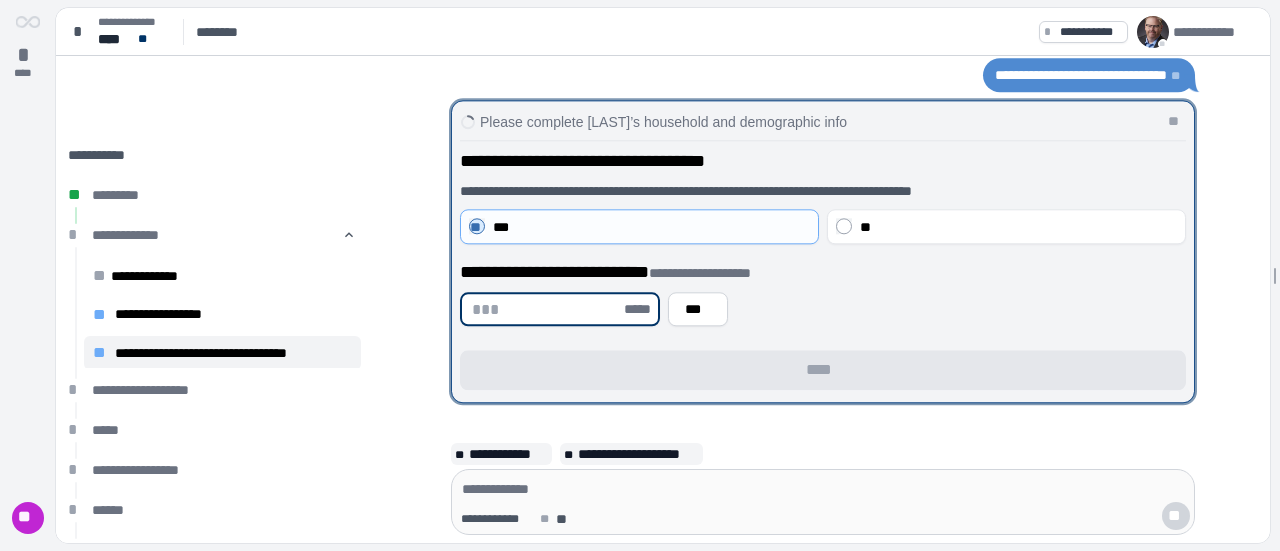 click at bounding box center [546, 309] 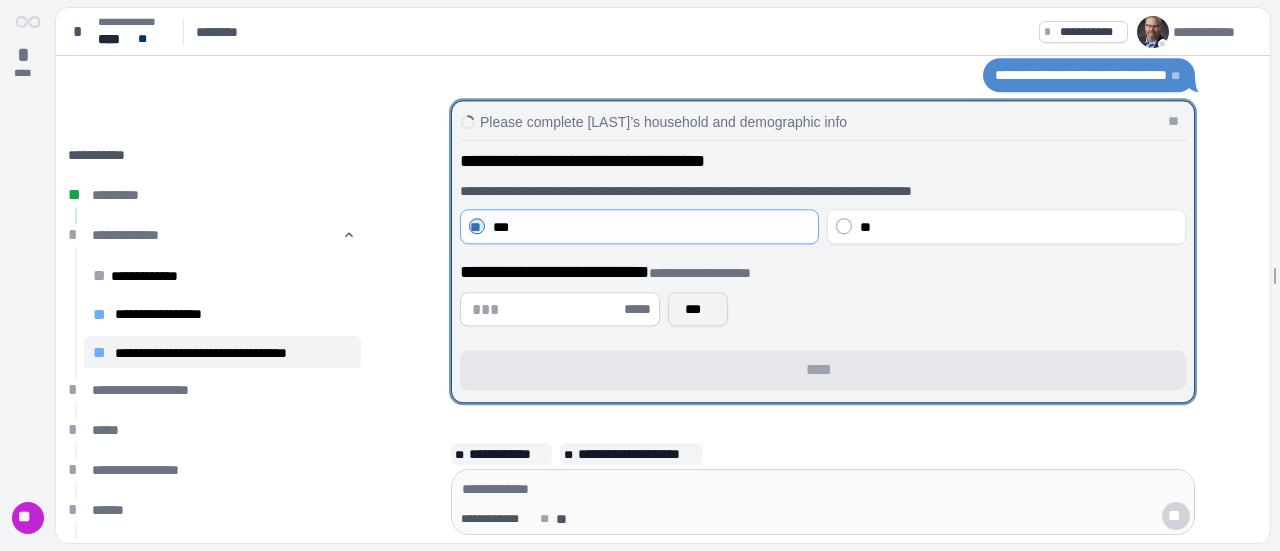 click on "***" at bounding box center (698, 309) 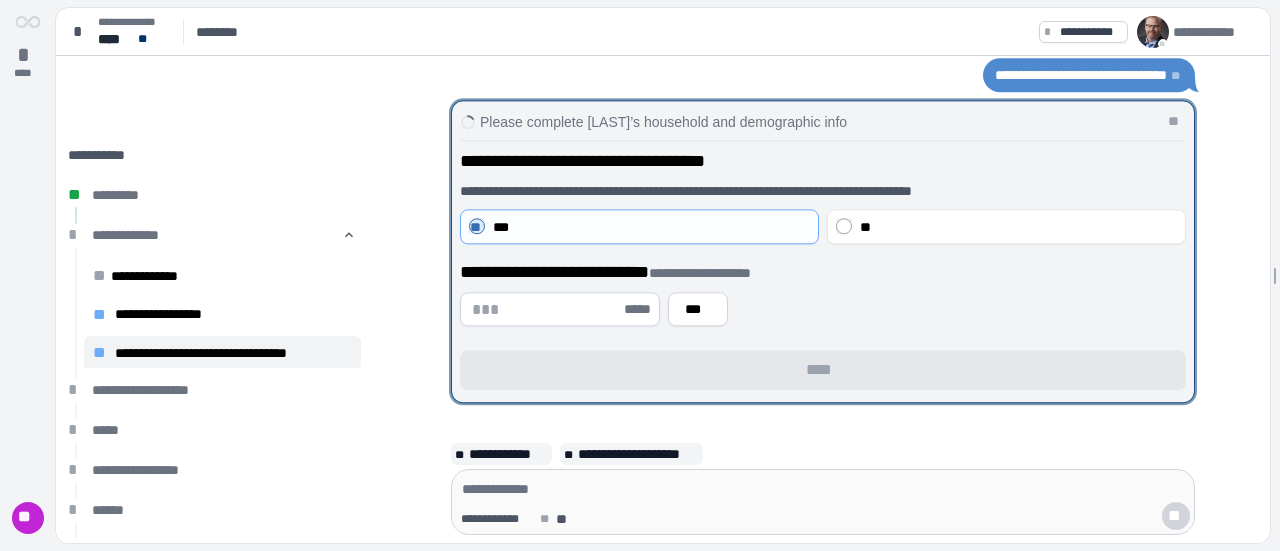 click at bounding box center (546, 309) 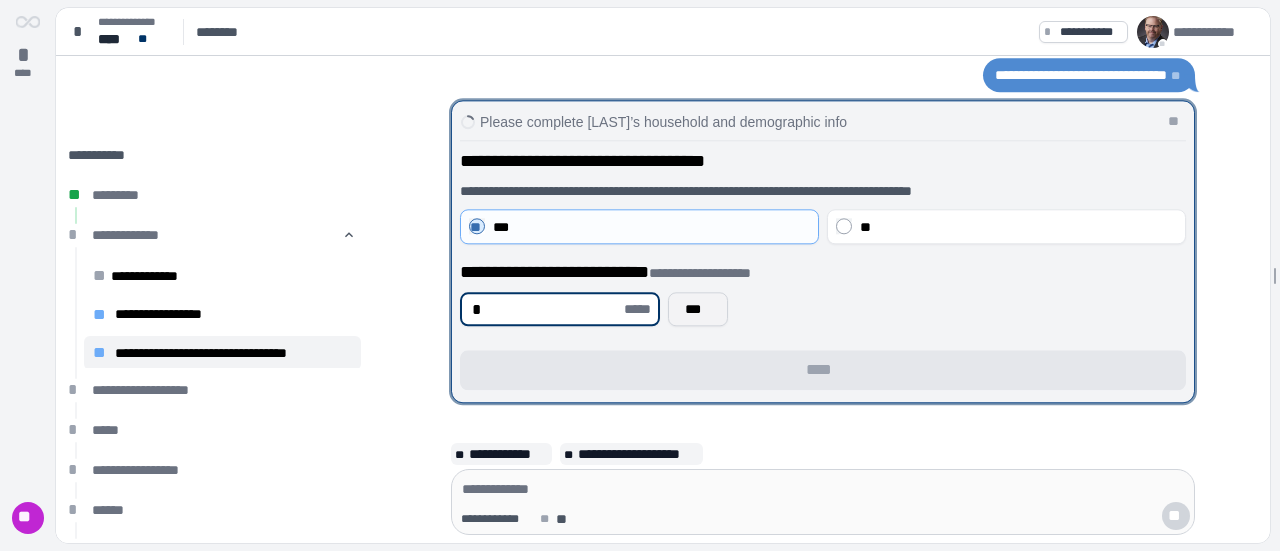 type on "*" 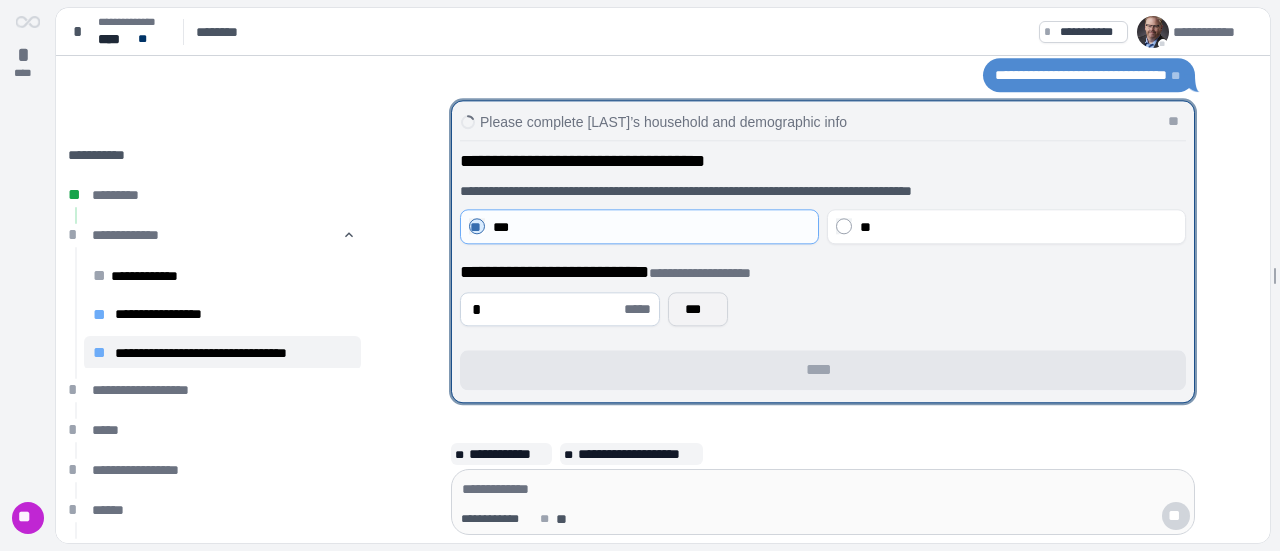 click on "***" at bounding box center (698, 309) 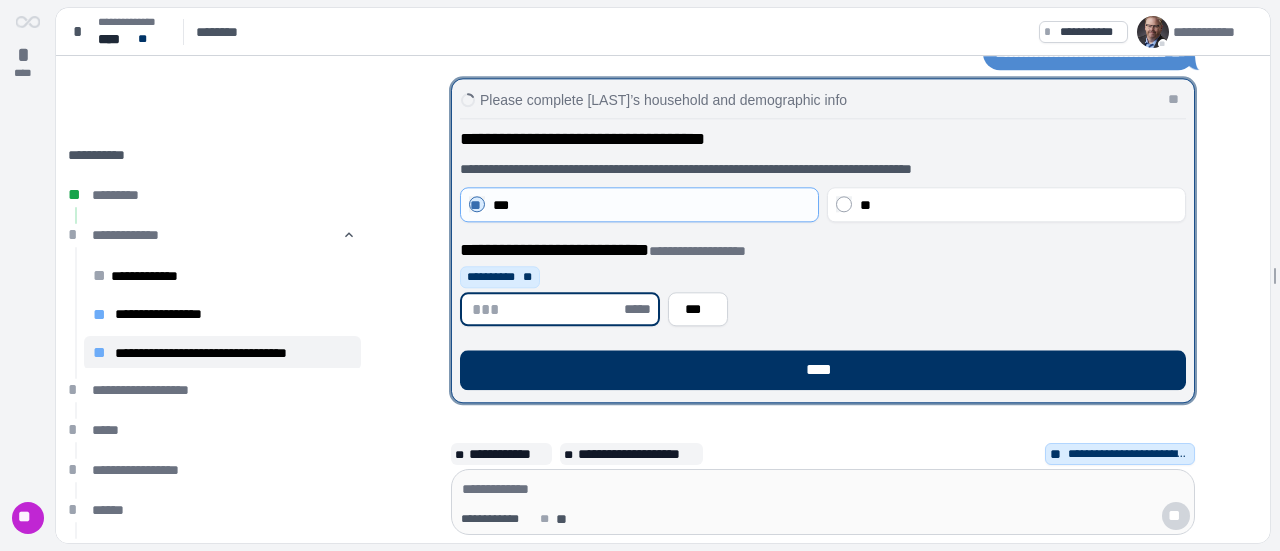 click at bounding box center [546, 309] 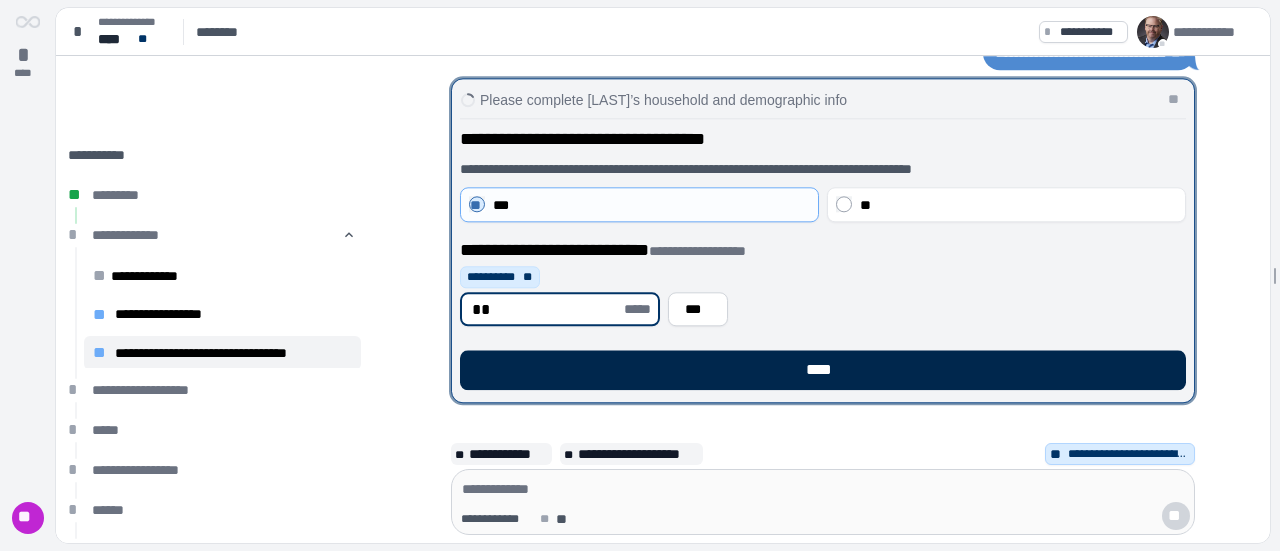 type on "**" 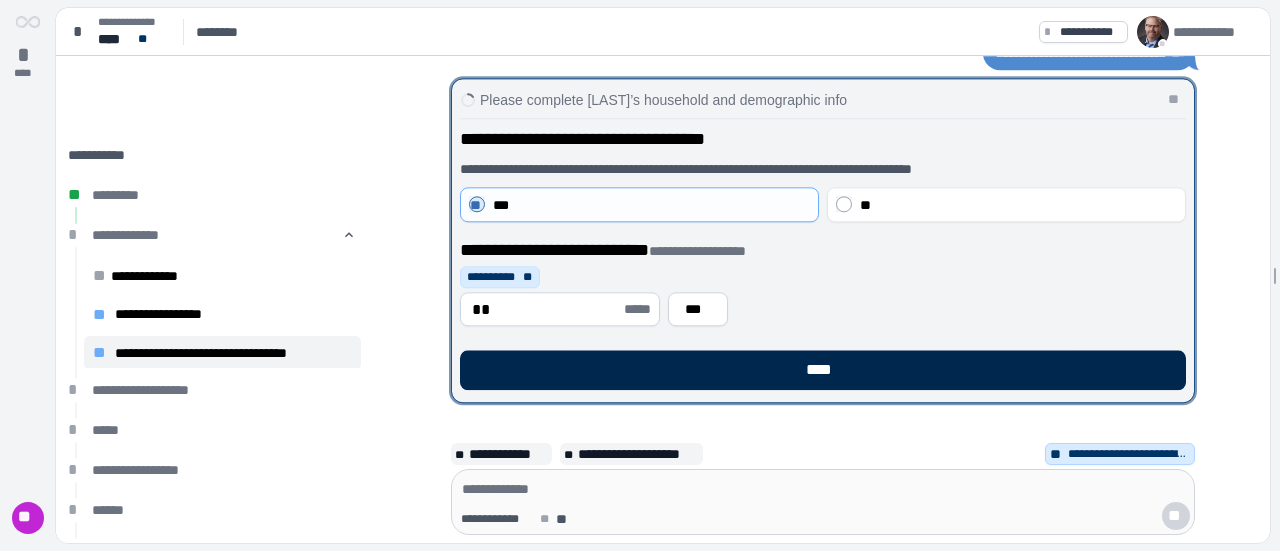 click on "****" at bounding box center (823, 370) 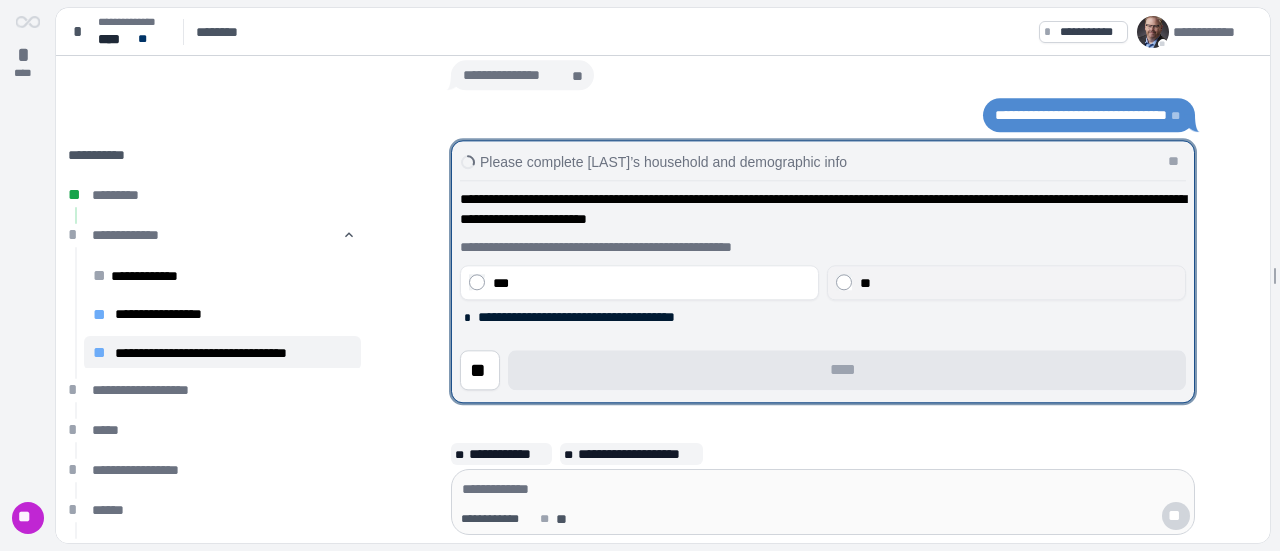 click on "**" at bounding box center [1006, 282] 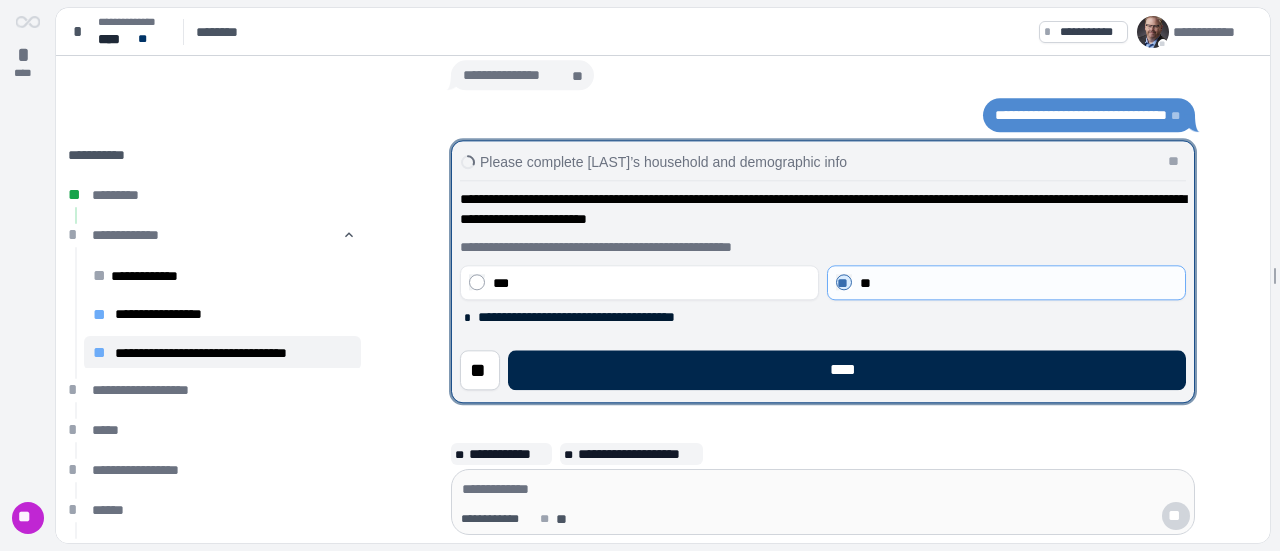click on "****" at bounding box center (847, 370) 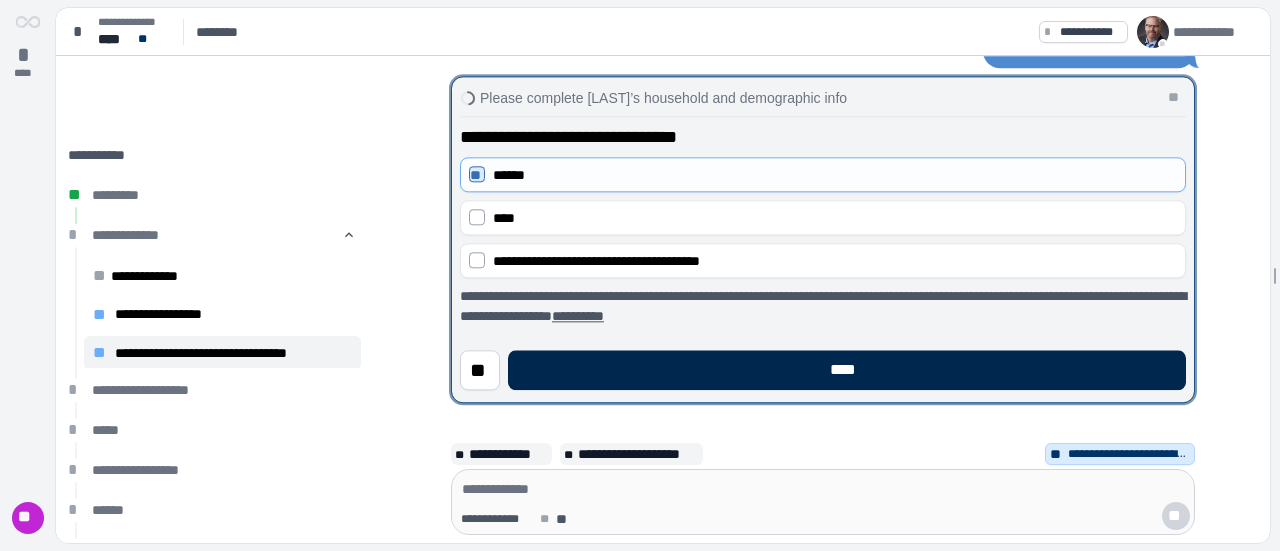 click on "****" at bounding box center [847, 370] 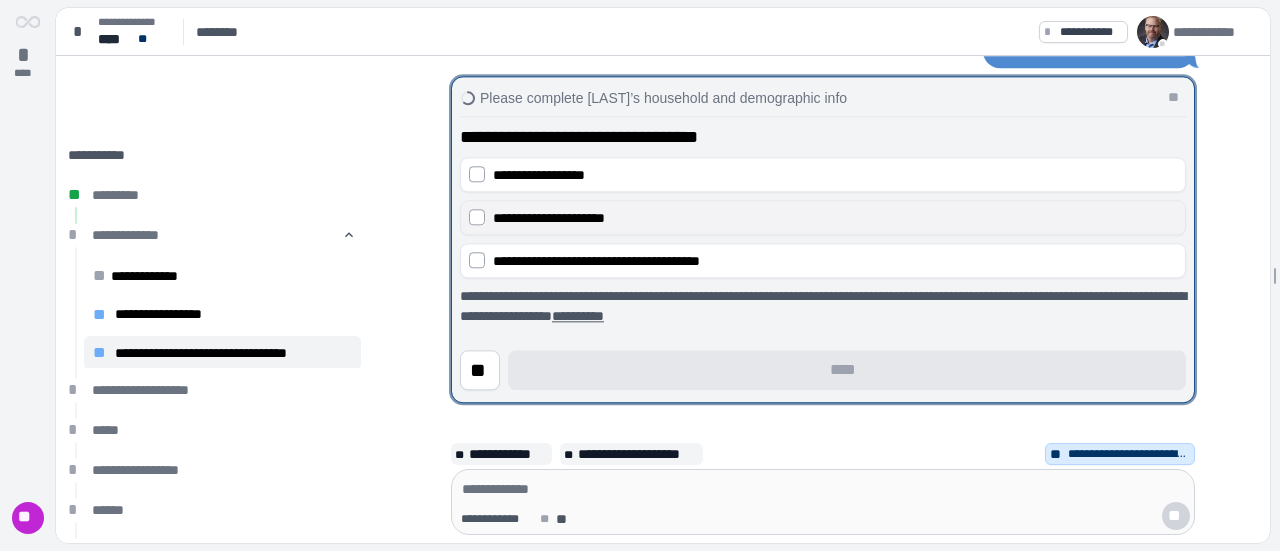 click on "**********" at bounding box center [823, 217] 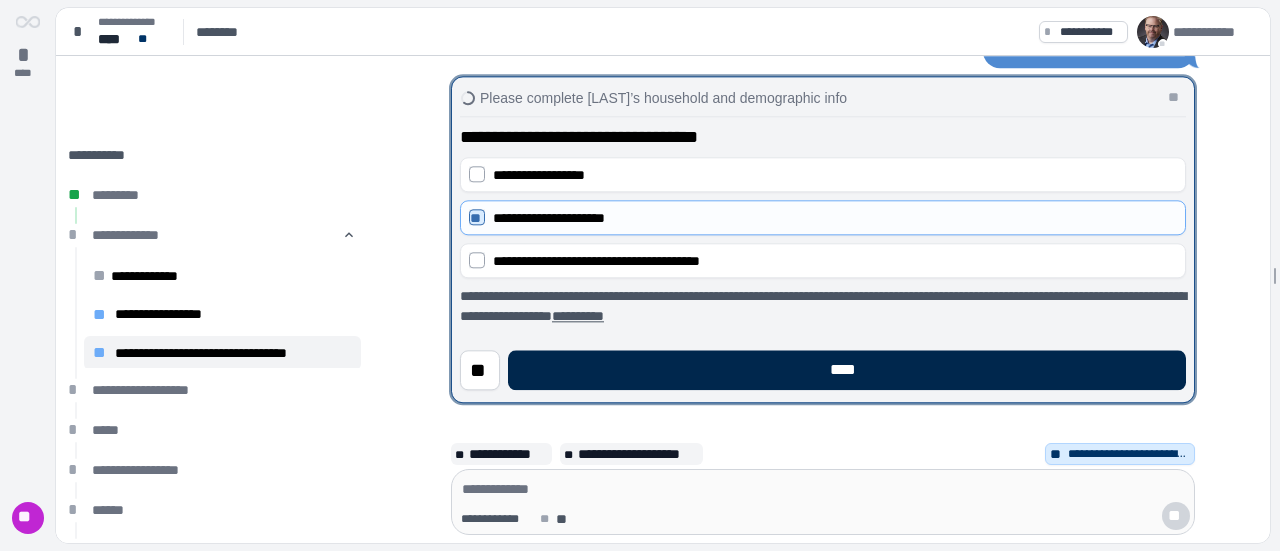 click on "****" at bounding box center [847, 370] 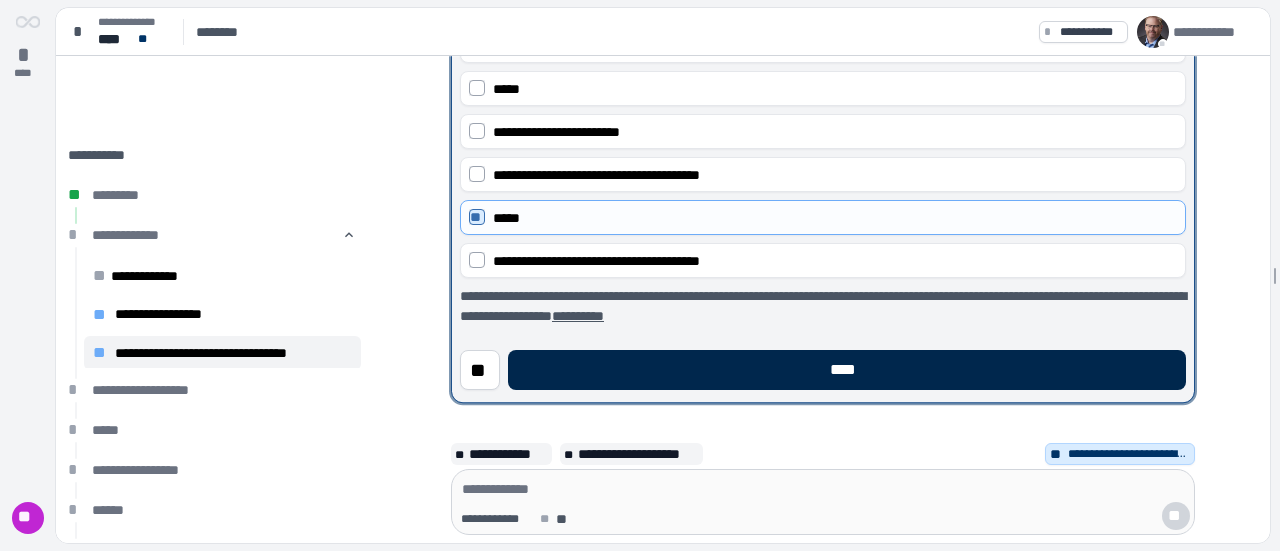 click on "****" at bounding box center [847, 370] 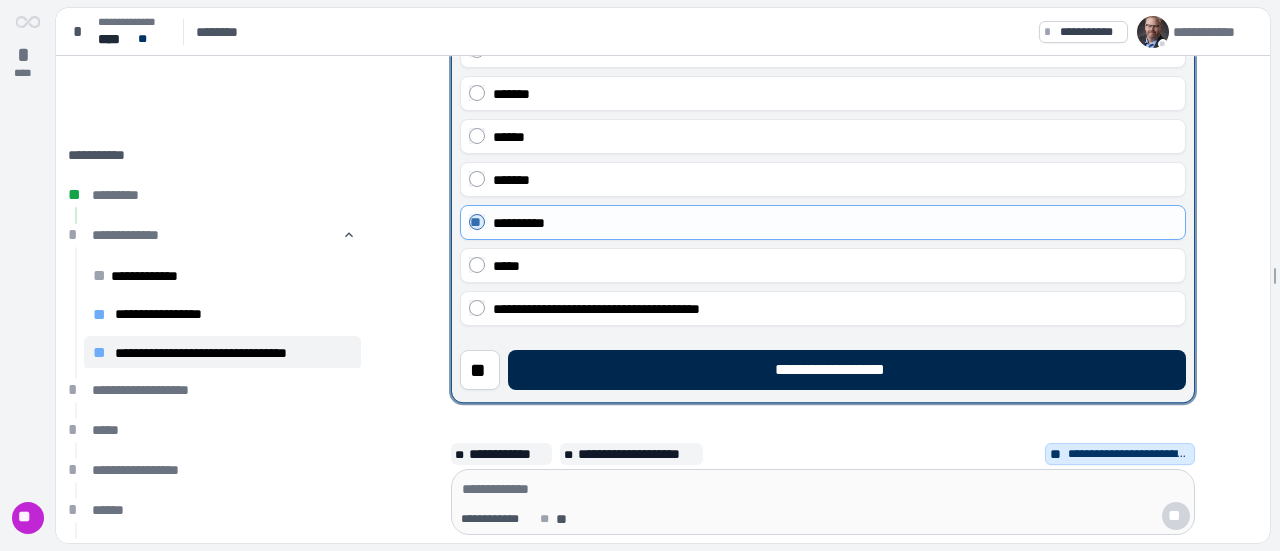 click on "**********" at bounding box center [847, 370] 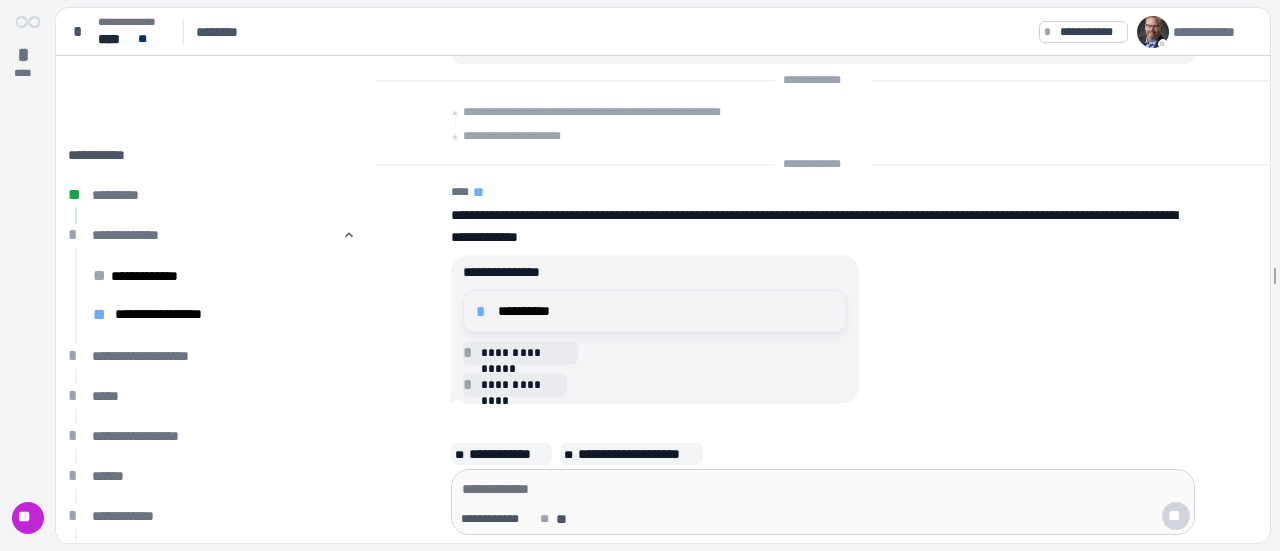 click on "**********" at bounding box center [655, 311] 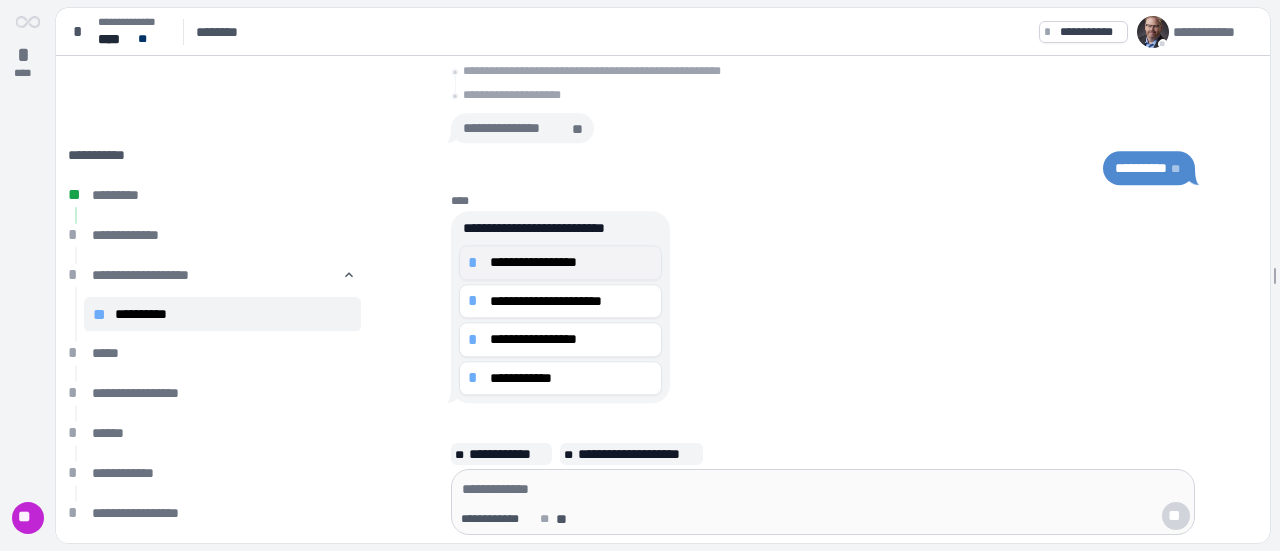 click on "**********" at bounding box center (571, 262) 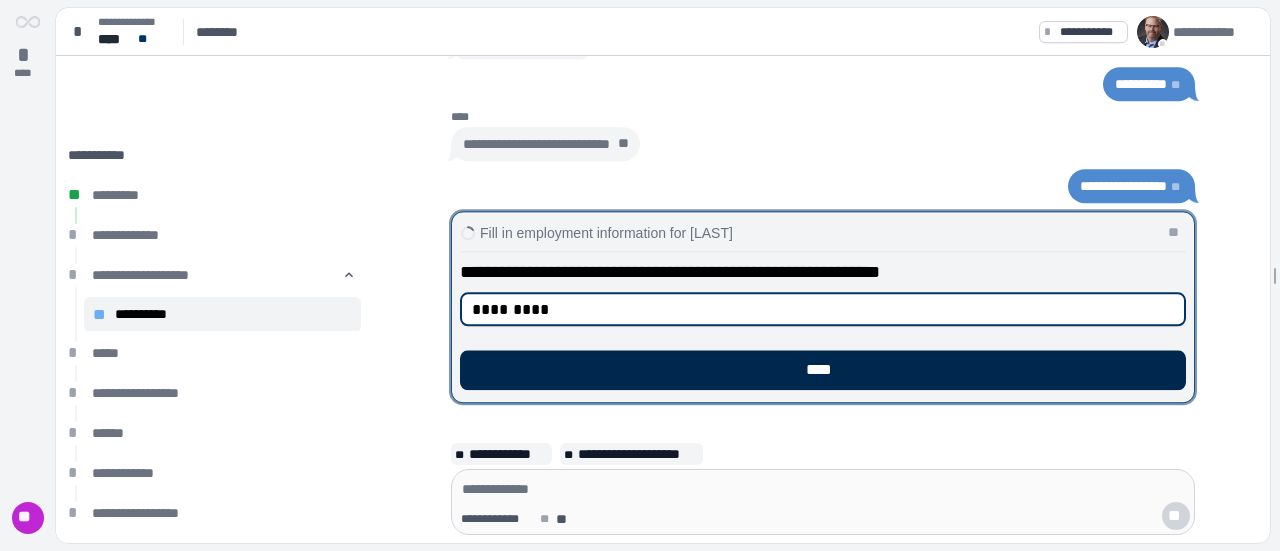 type on "*********" 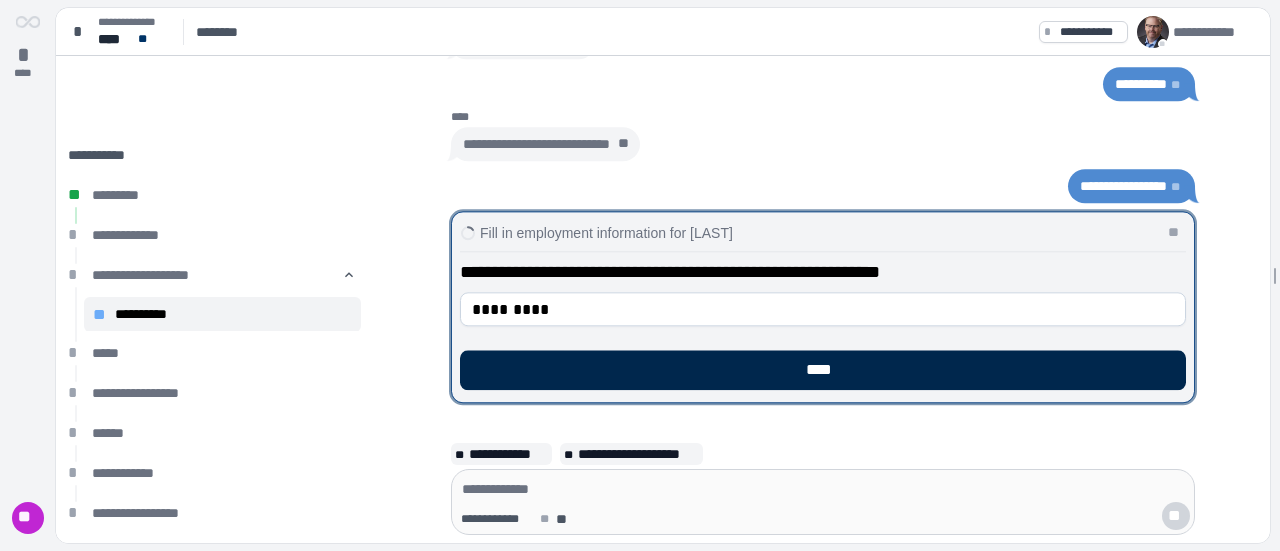click on "****" at bounding box center (823, 370) 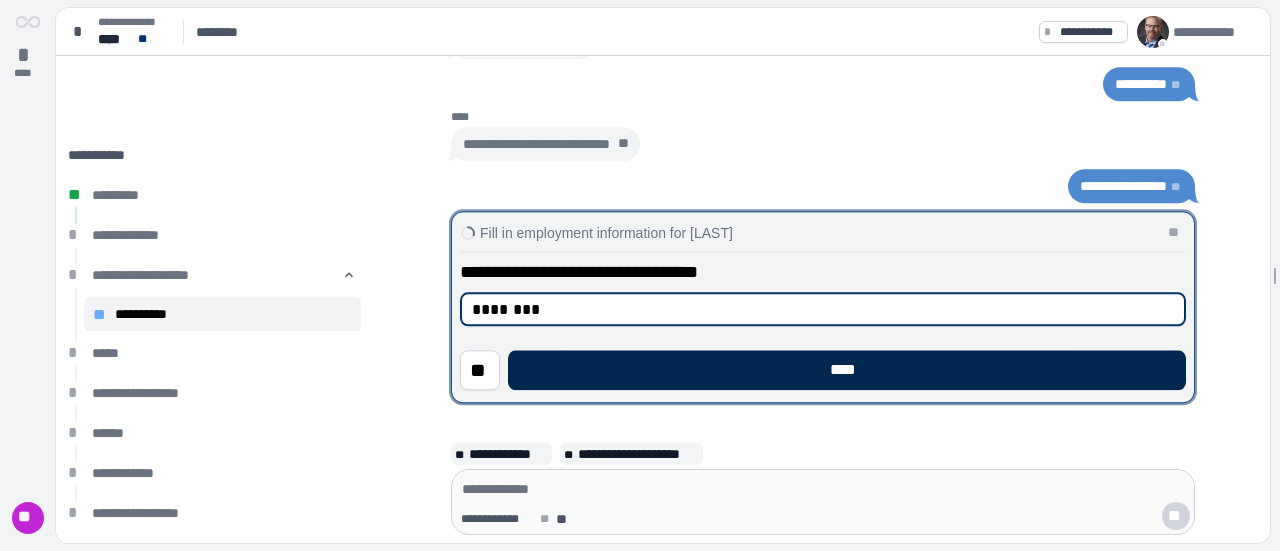 type on "********" 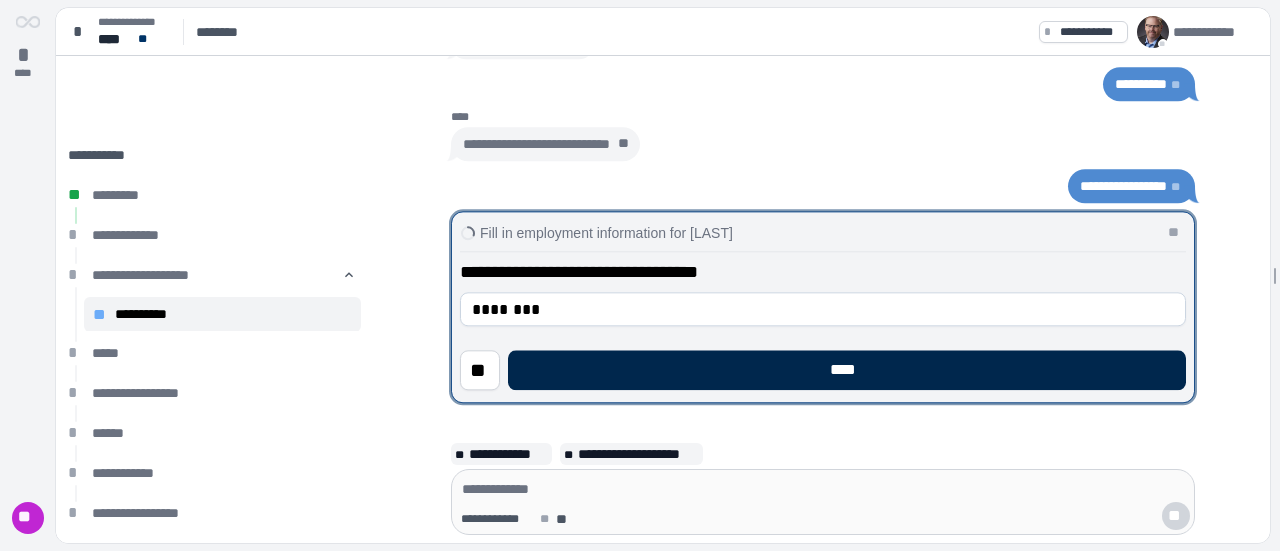 click on "****" at bounding box center [847, 370] 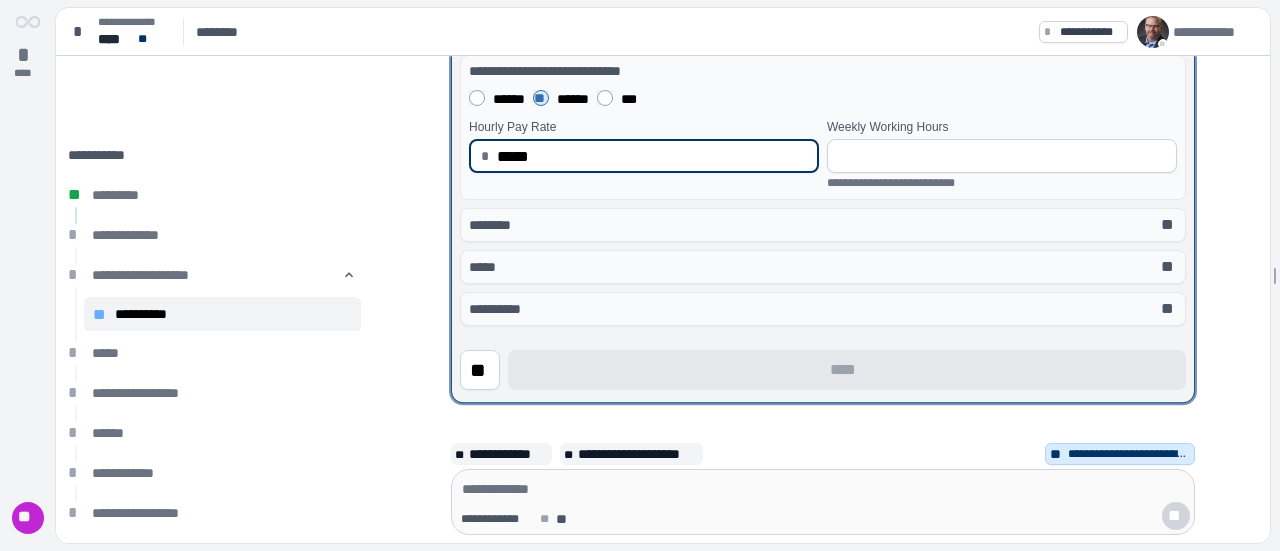 type on "********" 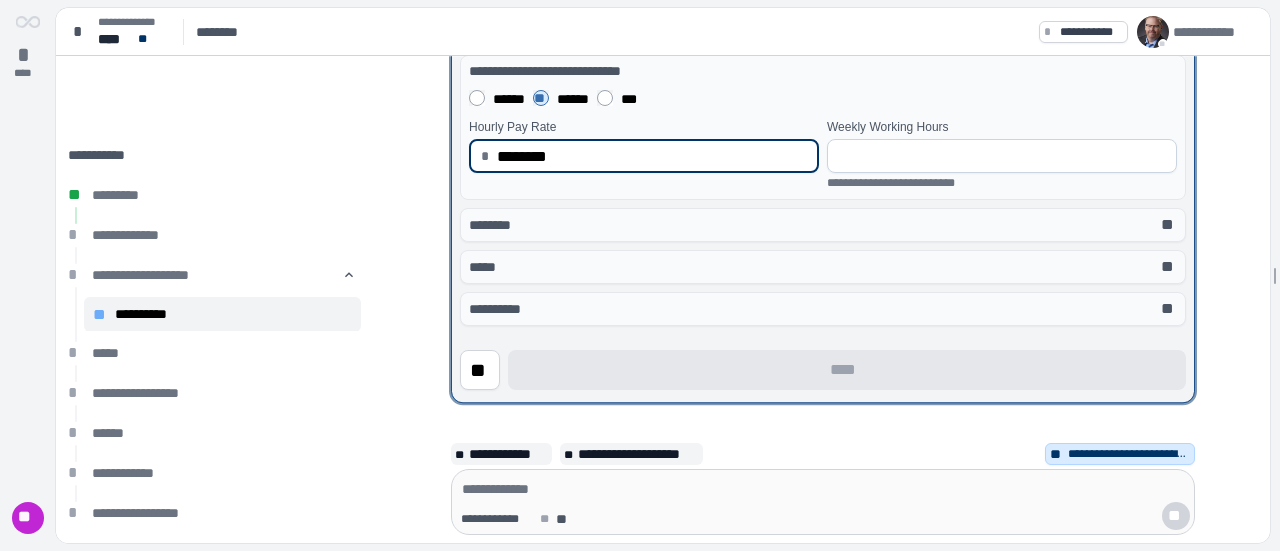 click at bounding box center (1002, 156) 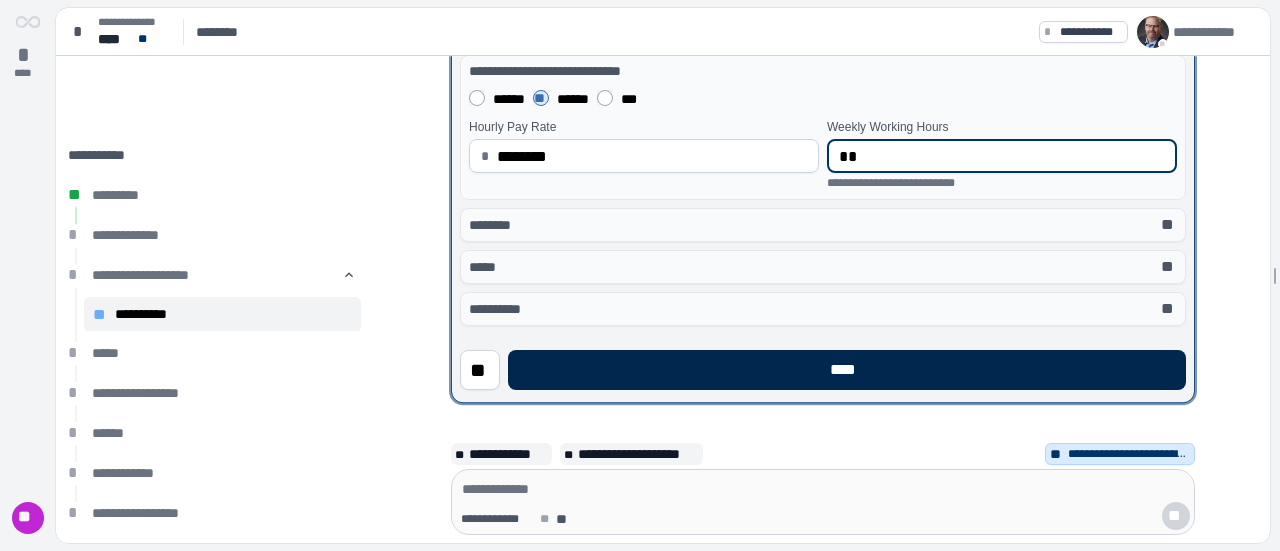 type on "**" 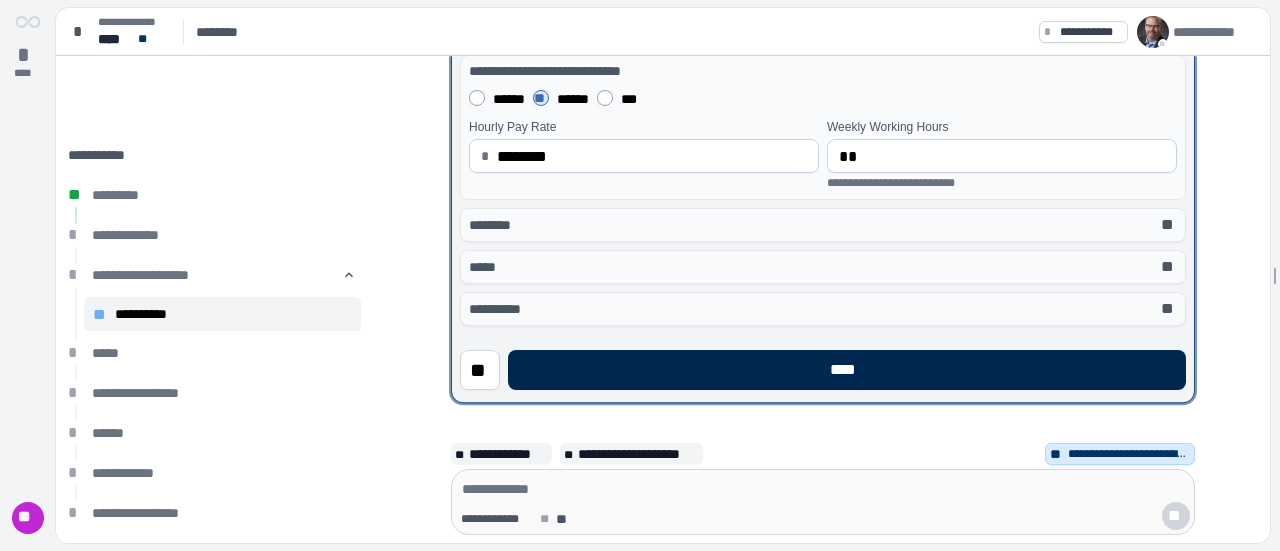 click on "****" at bounding box center (847, 370) 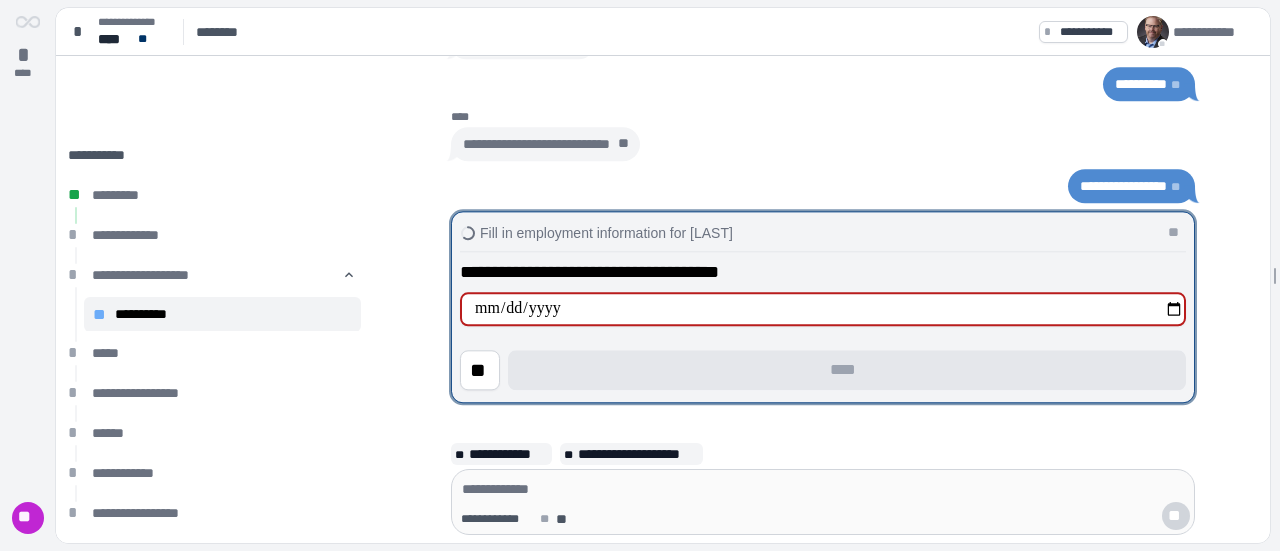 type on "**********" 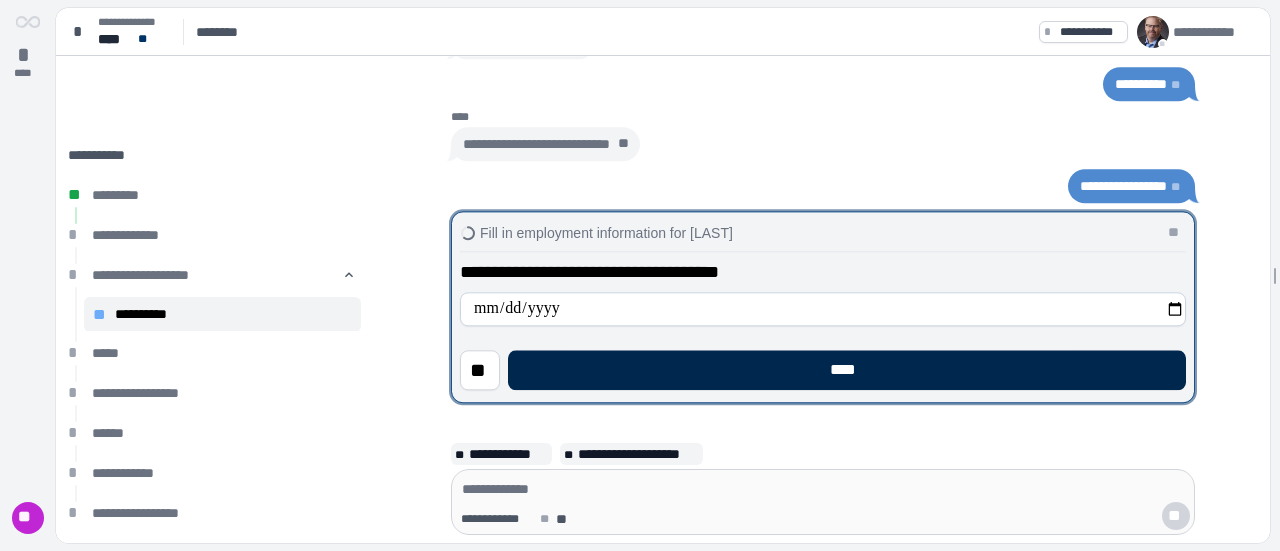 click on "****" at bounding box center [847, 370] 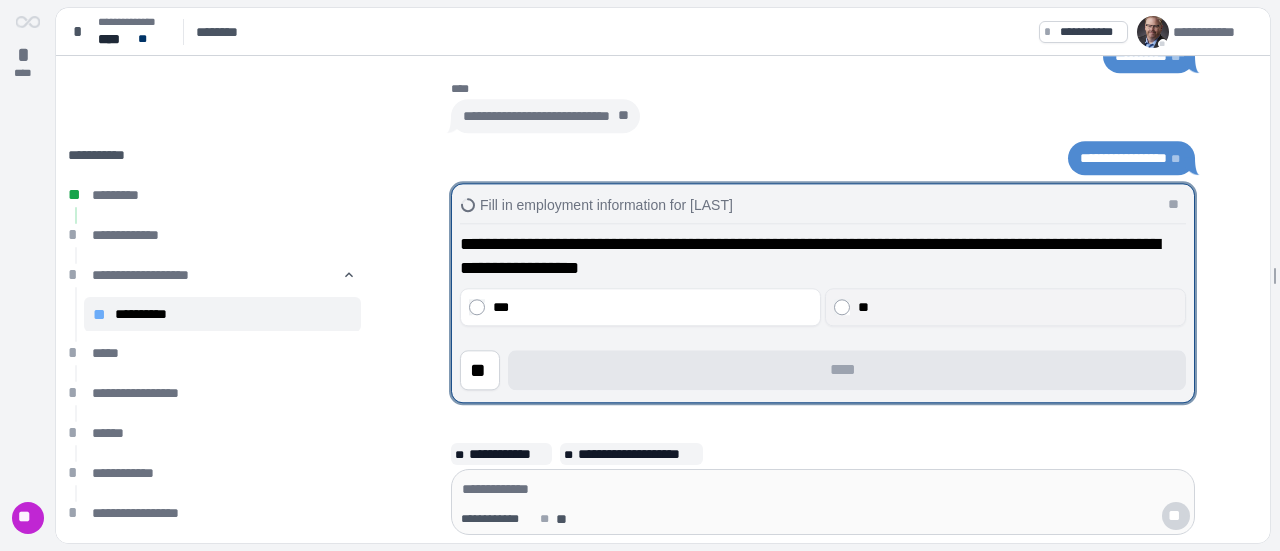 click on "**" at bounding box center (1005, 307) 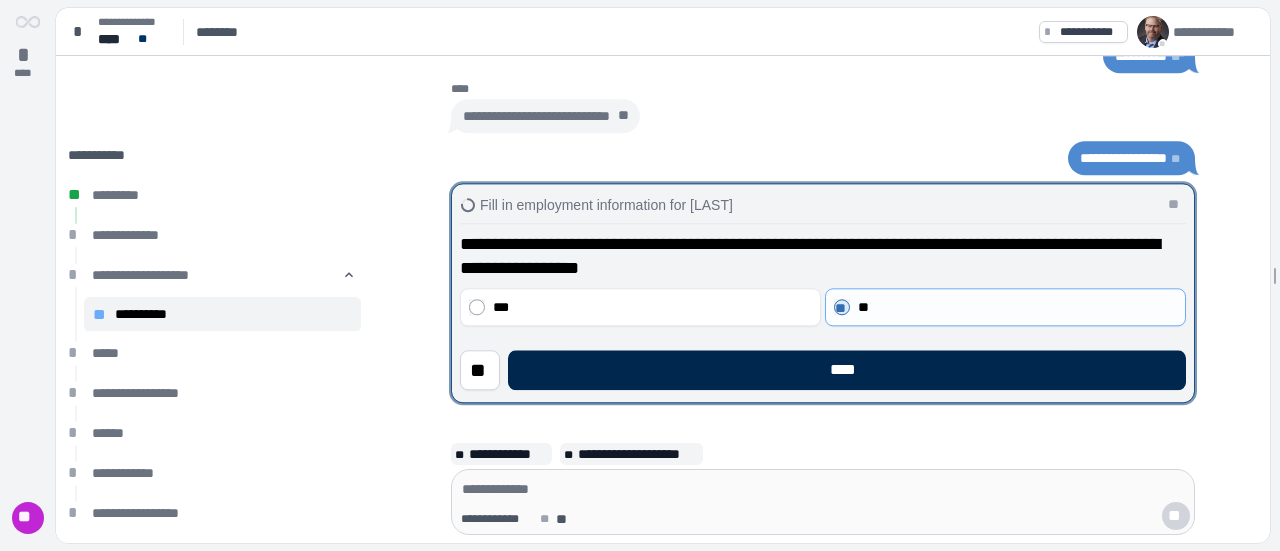 click on "****" at bounding box center [847, 370] 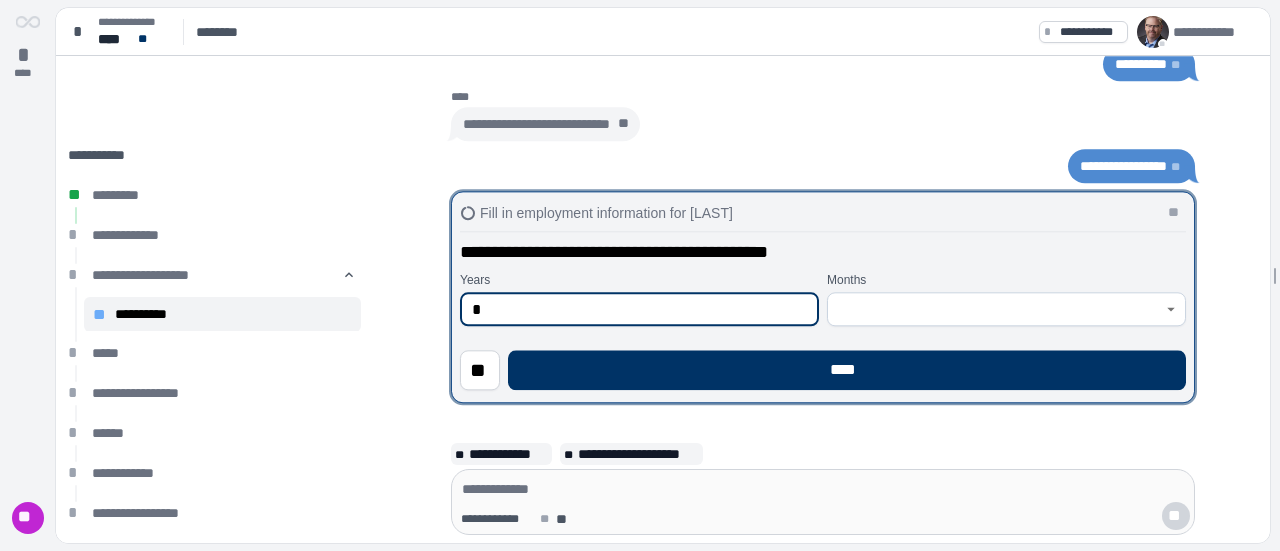type on "*" 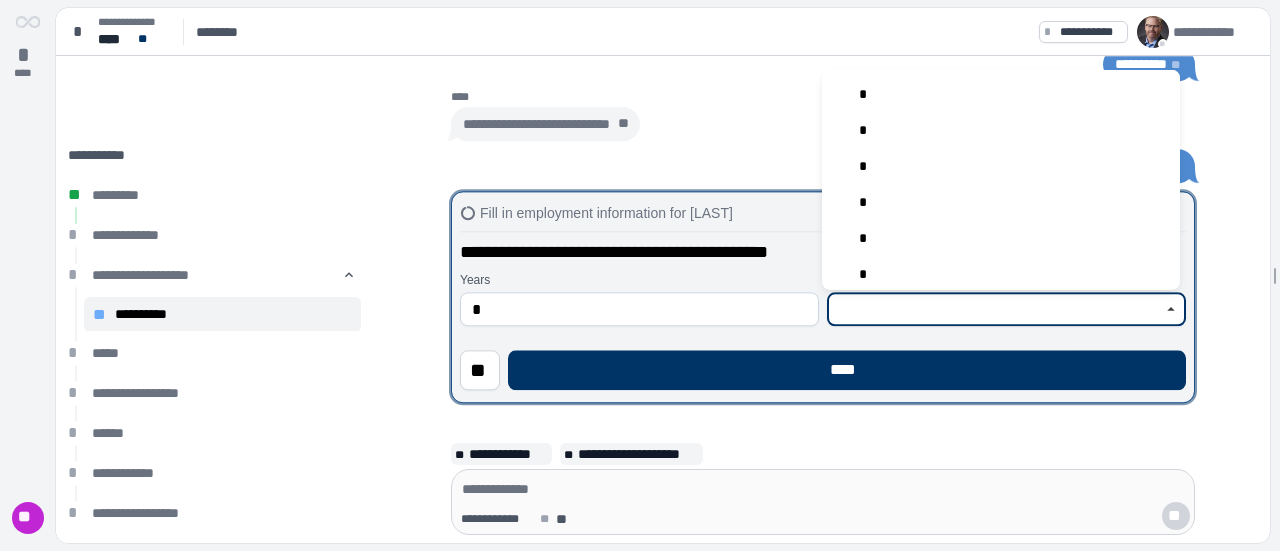 click at bounding box center [995, 309] 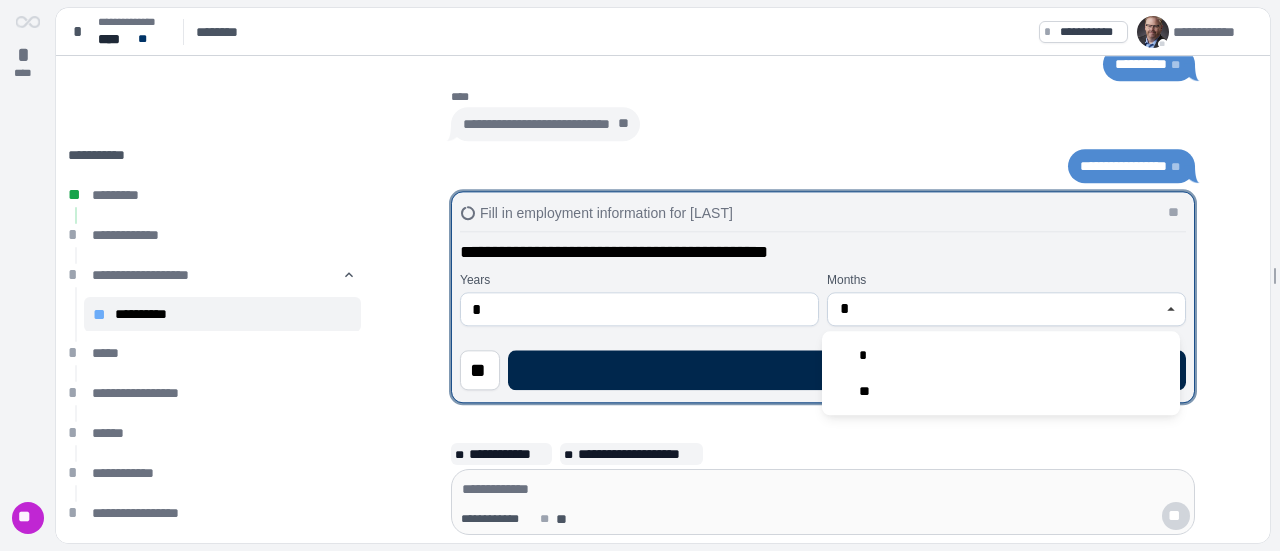 type on "**" 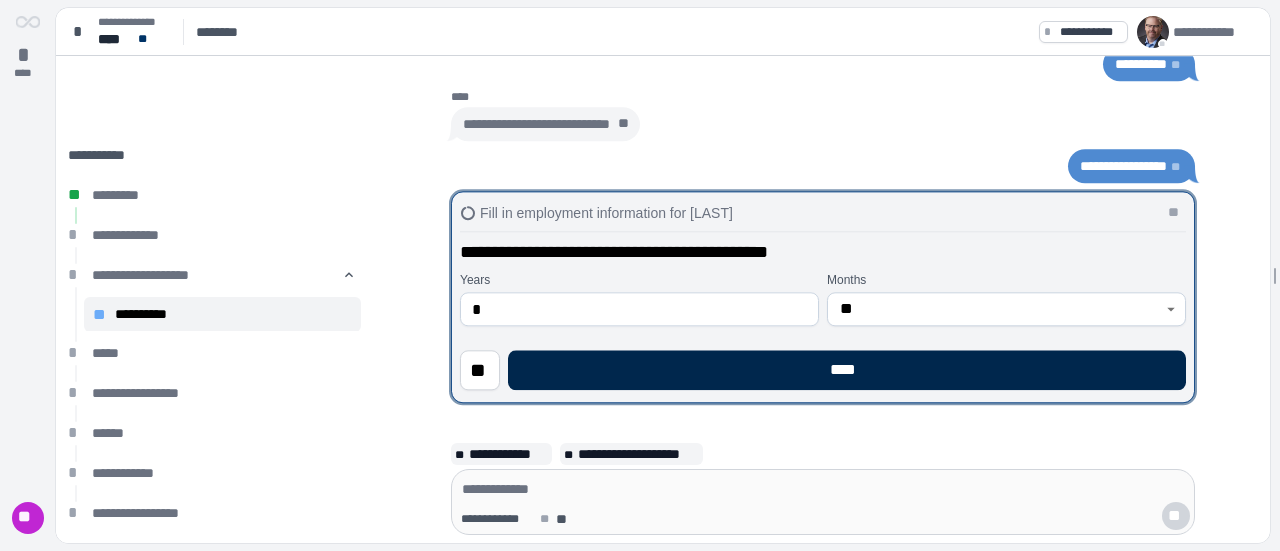 click on "****" at bounding box center (847, 370) 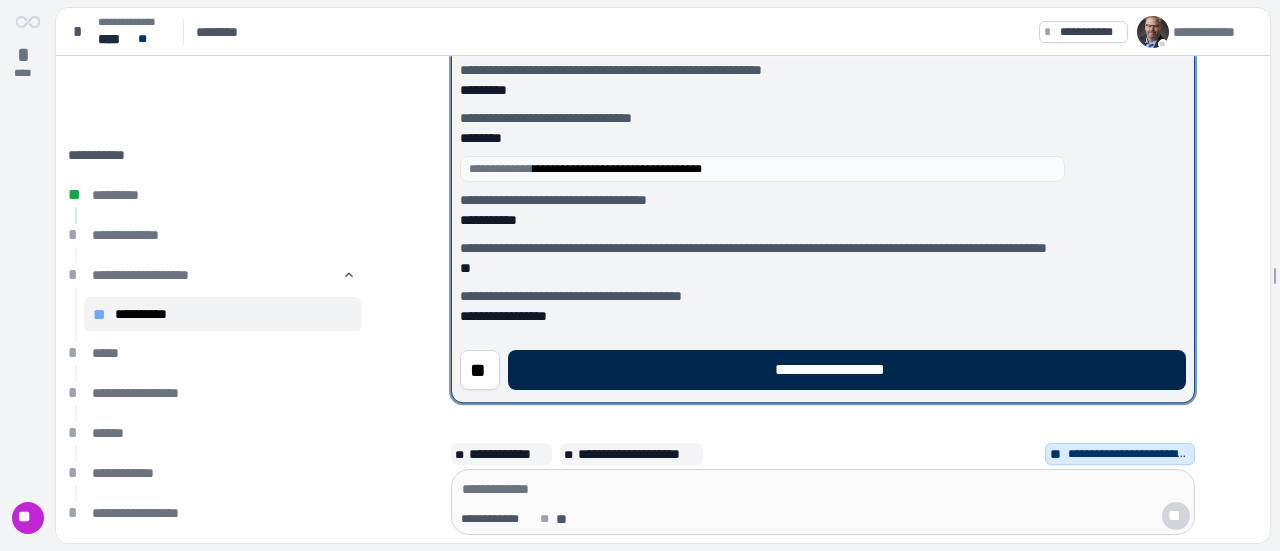 click on "**********" at bounding box center (847, 370) 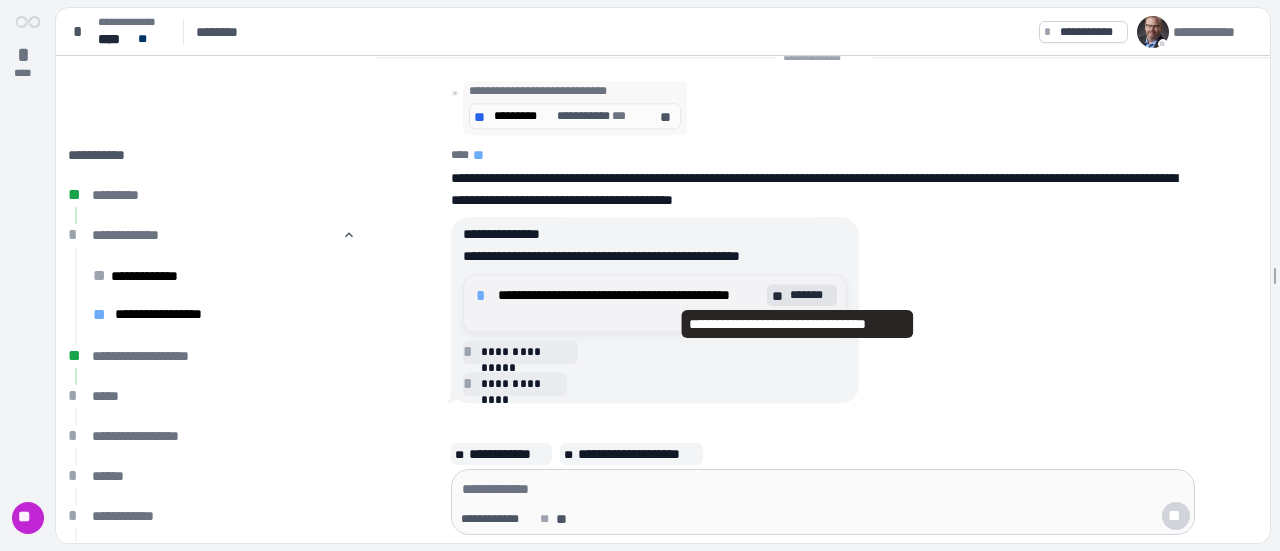 click on "*******" at bounding box center [811, 295] 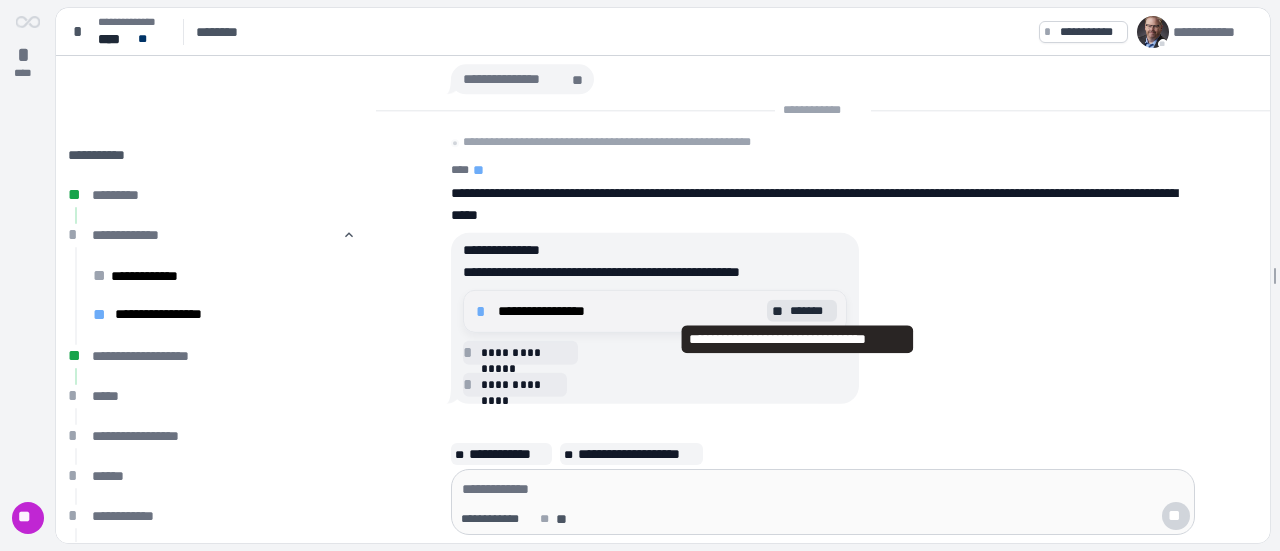 click on "*******" at bounding box center [811, 311] 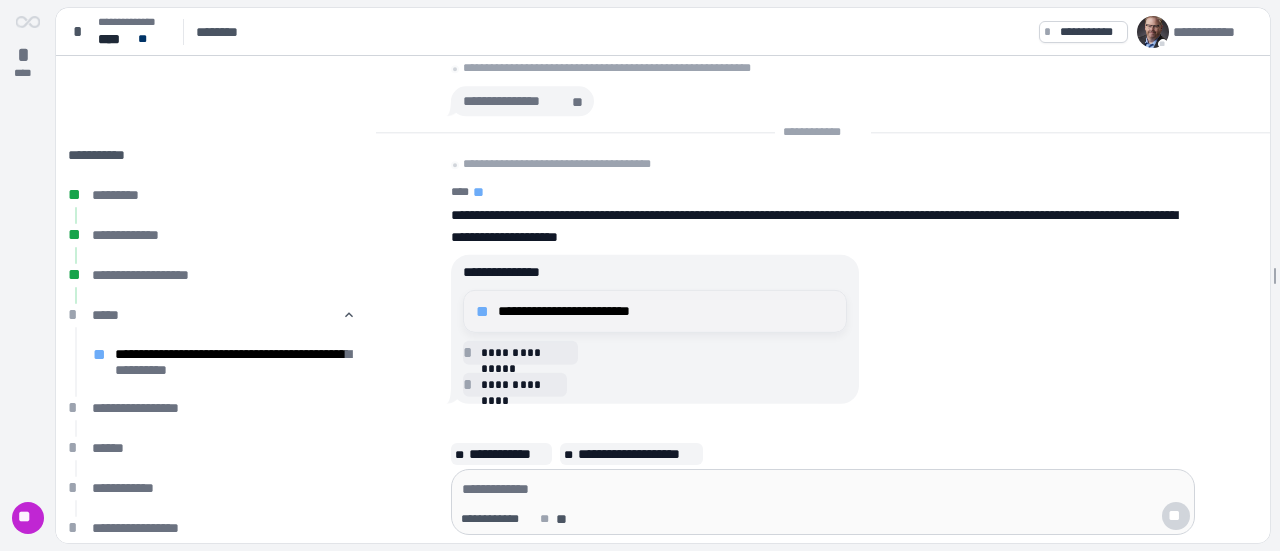 click on "**********" at bounding box center [666, 311] 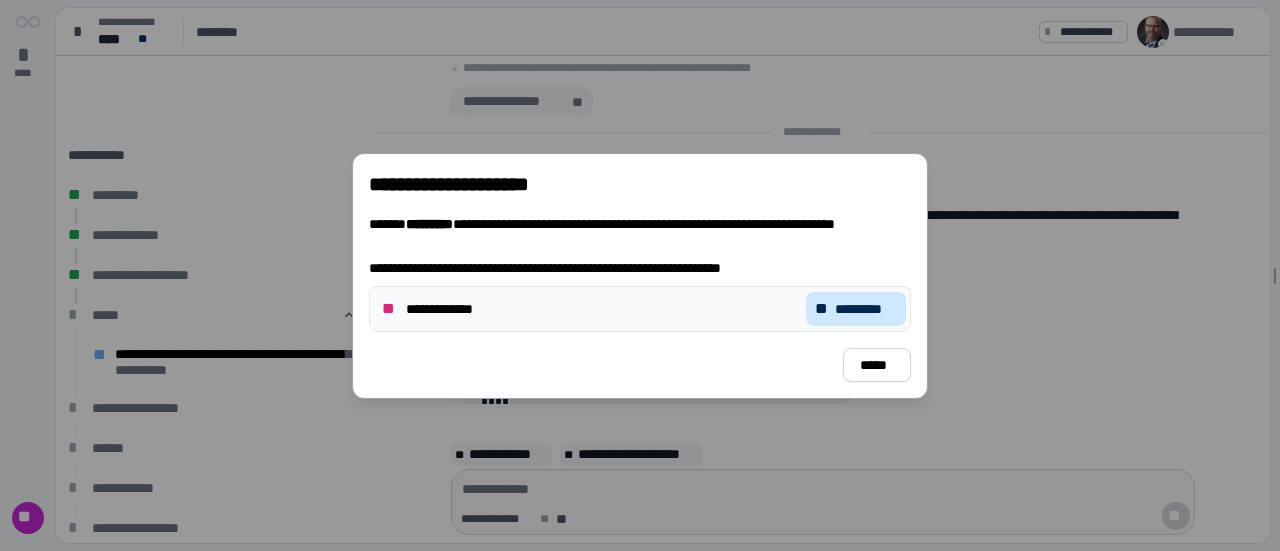 click on "*********" at bounding box center (866, 309) 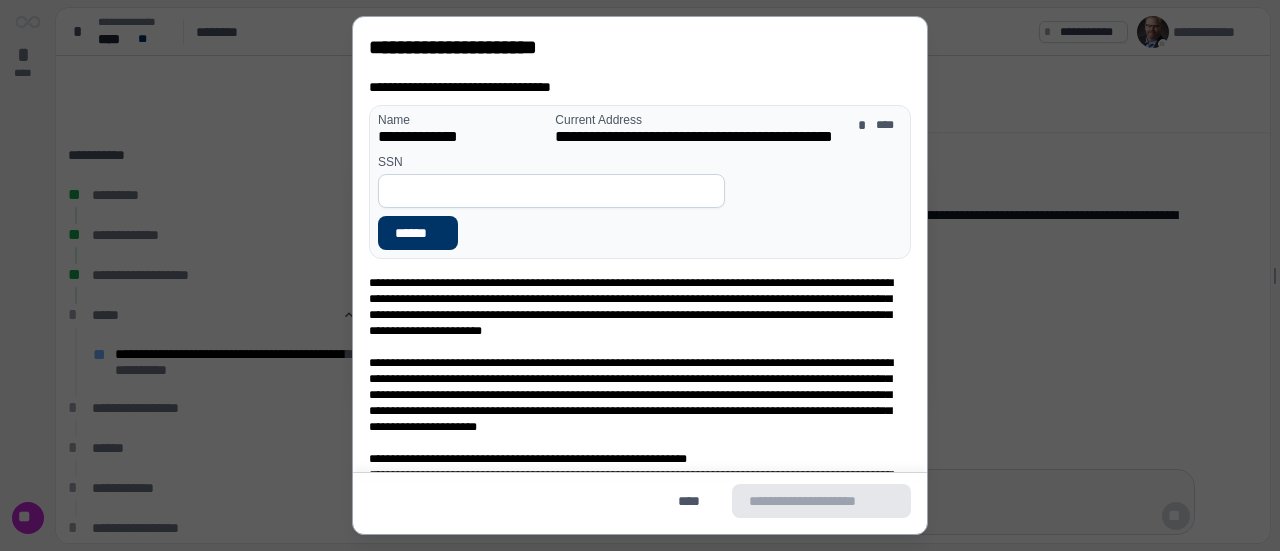 click at bounding box center [551, 191] 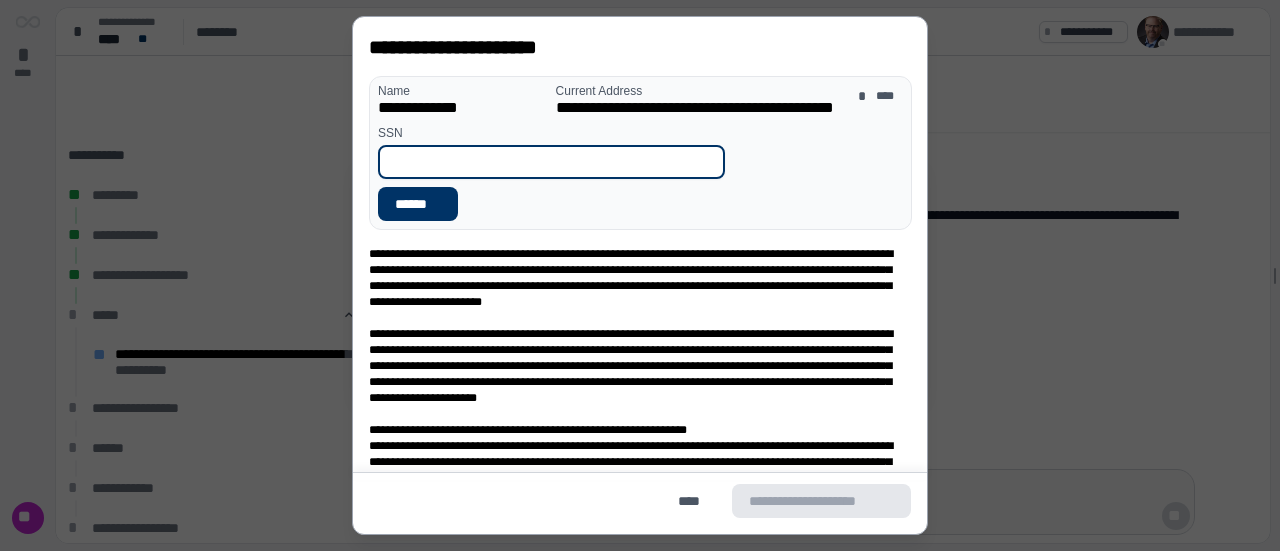 scroll, scrollTop: 0, scrollLeft: 0, axis: both 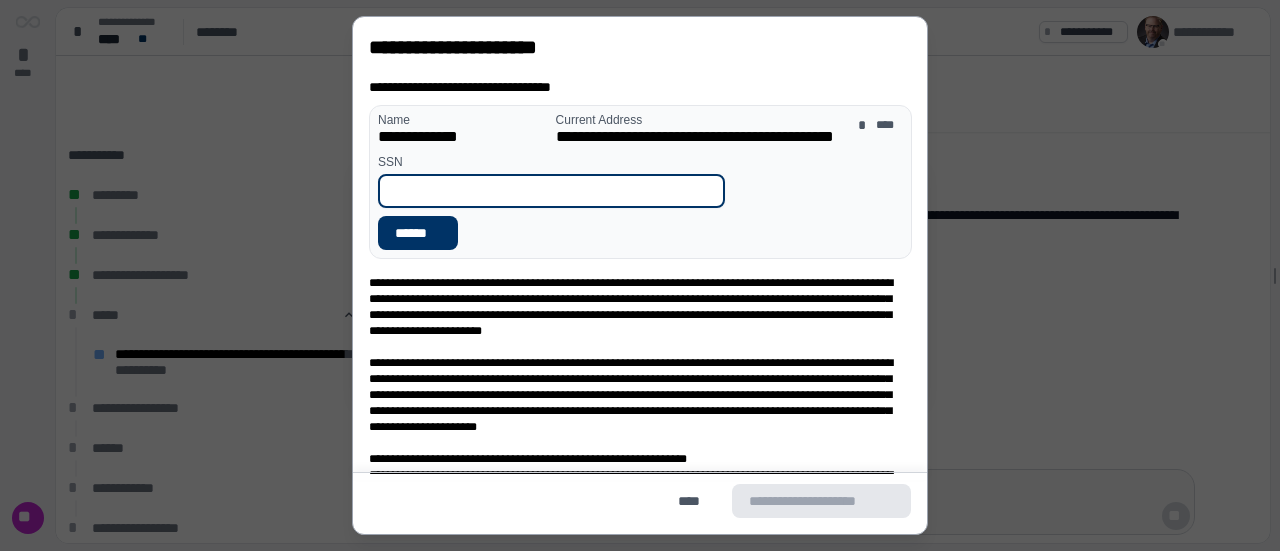 click at bounding box center (551, 191) 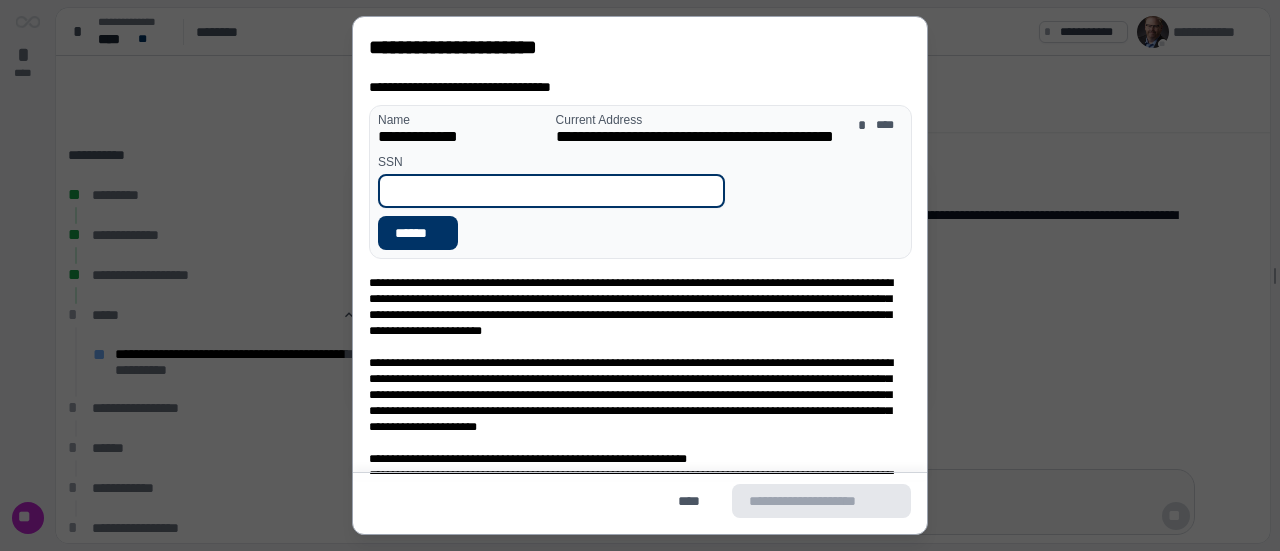 click on "****" at bounding box center [693, 501] 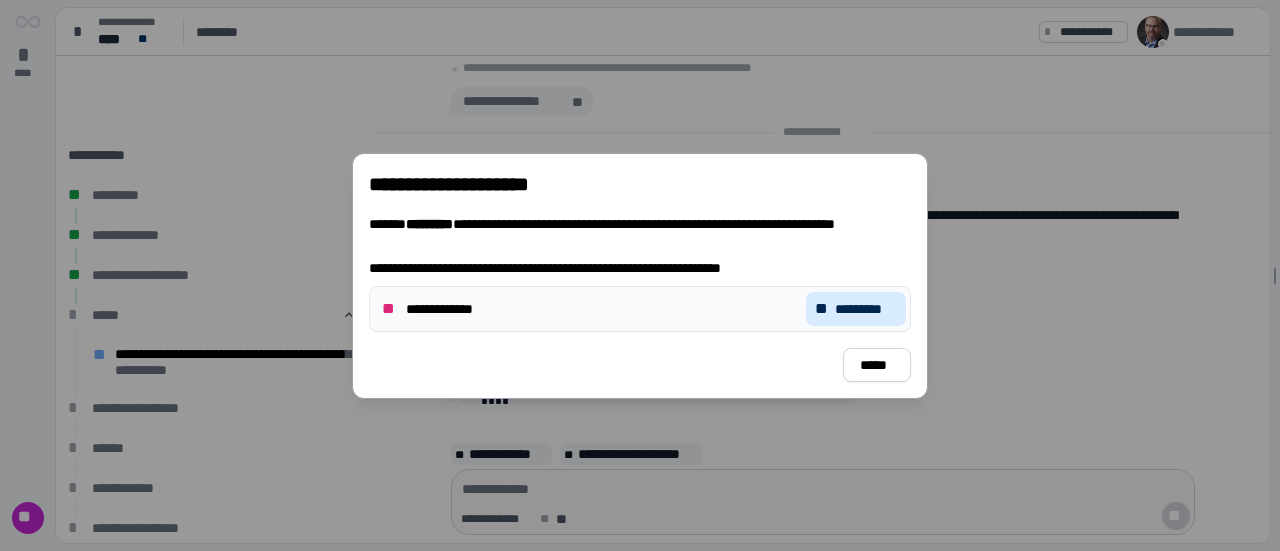 click on "*****" at bounding box center [877, 365] 